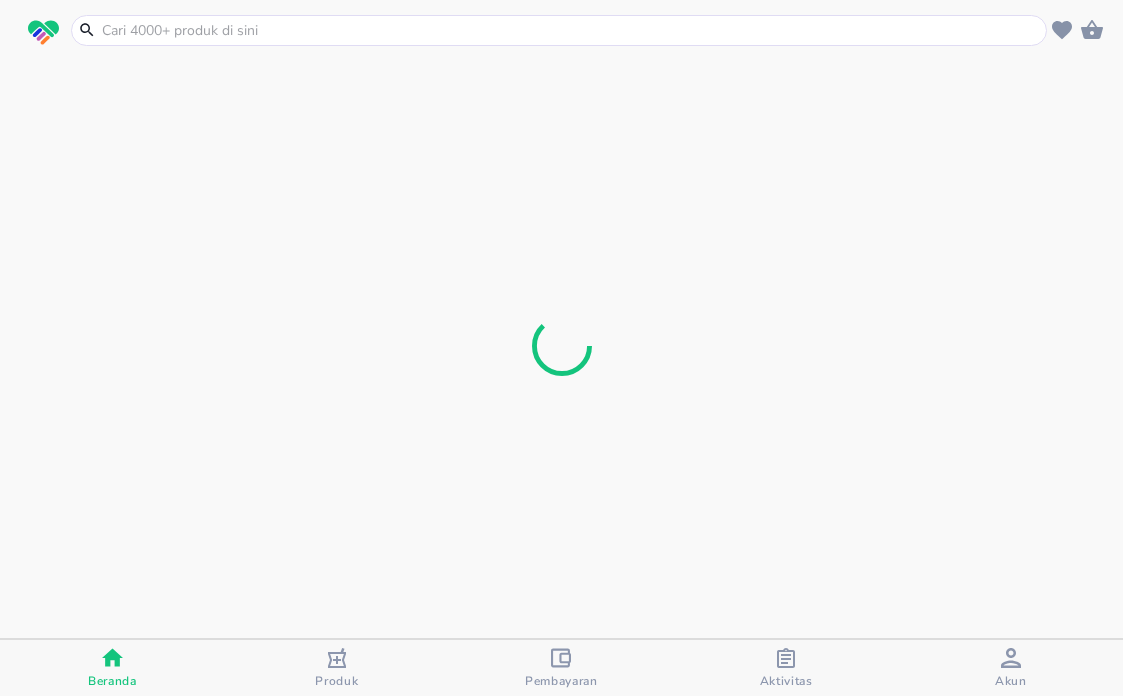 scroll, scrollTop: 0, scrollLeft: 0, axis: both 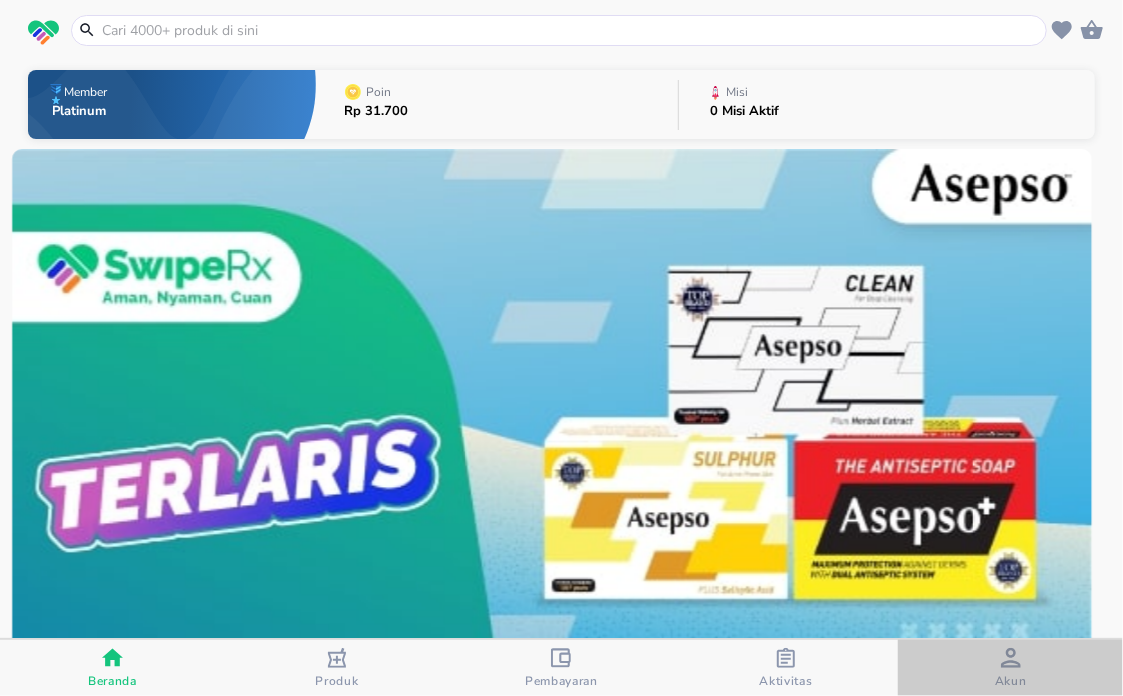 click at bounding box center (1011, 660) 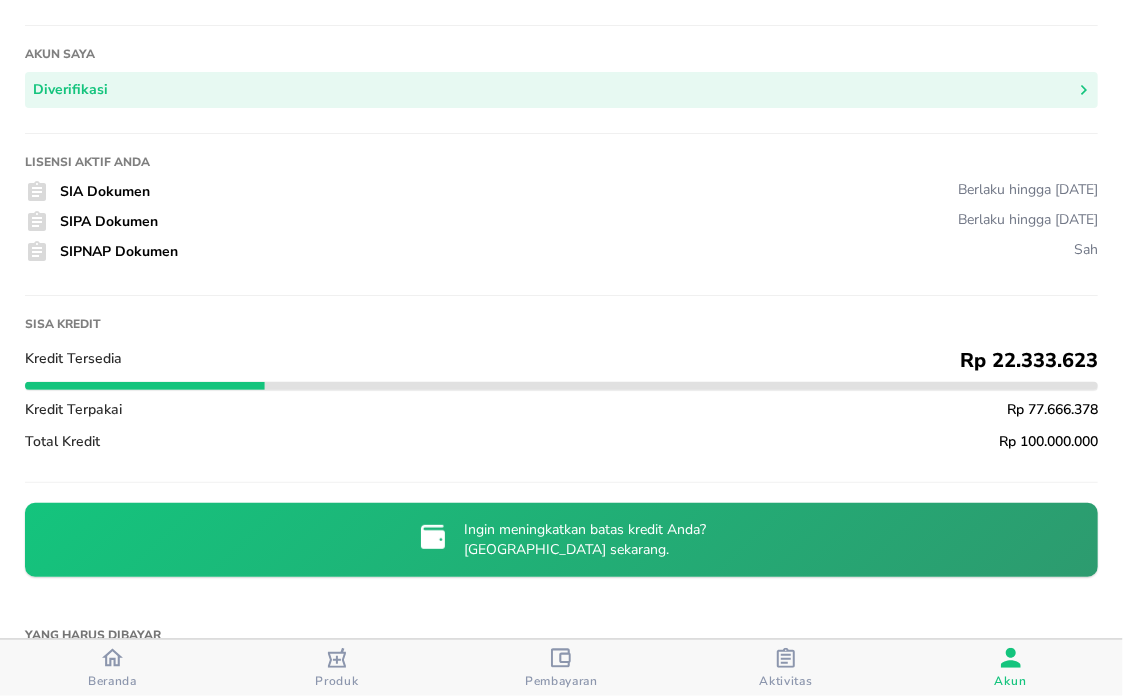 scroll, scrollTop: 222, scrollLeft: 0, axis: vertical 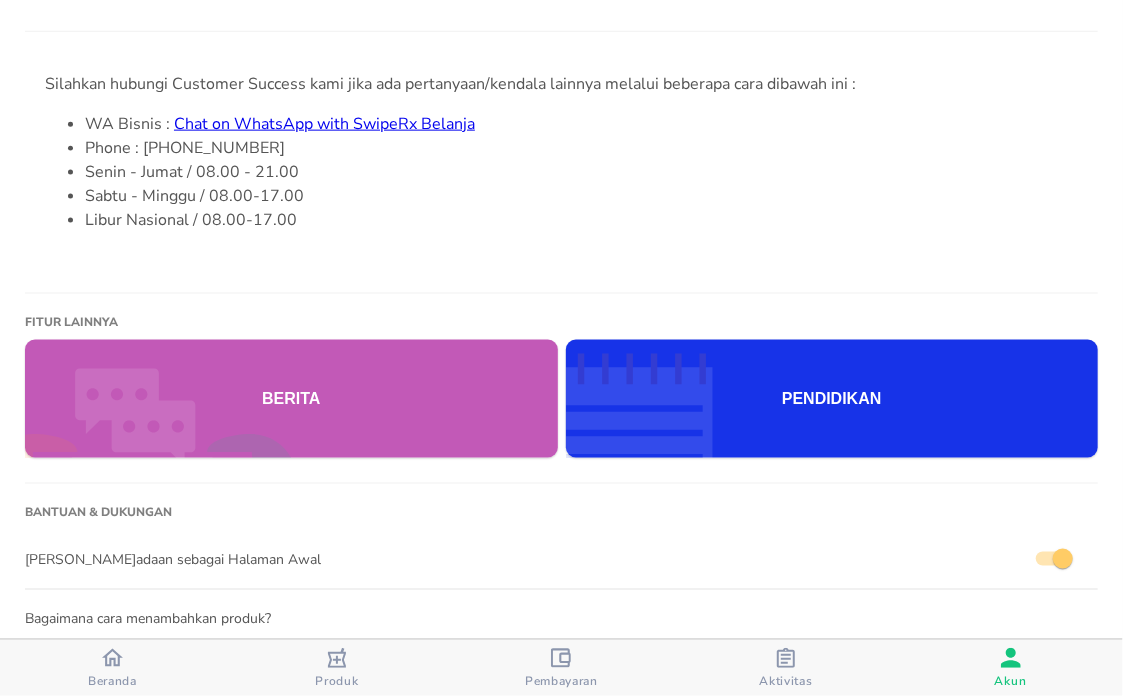 click 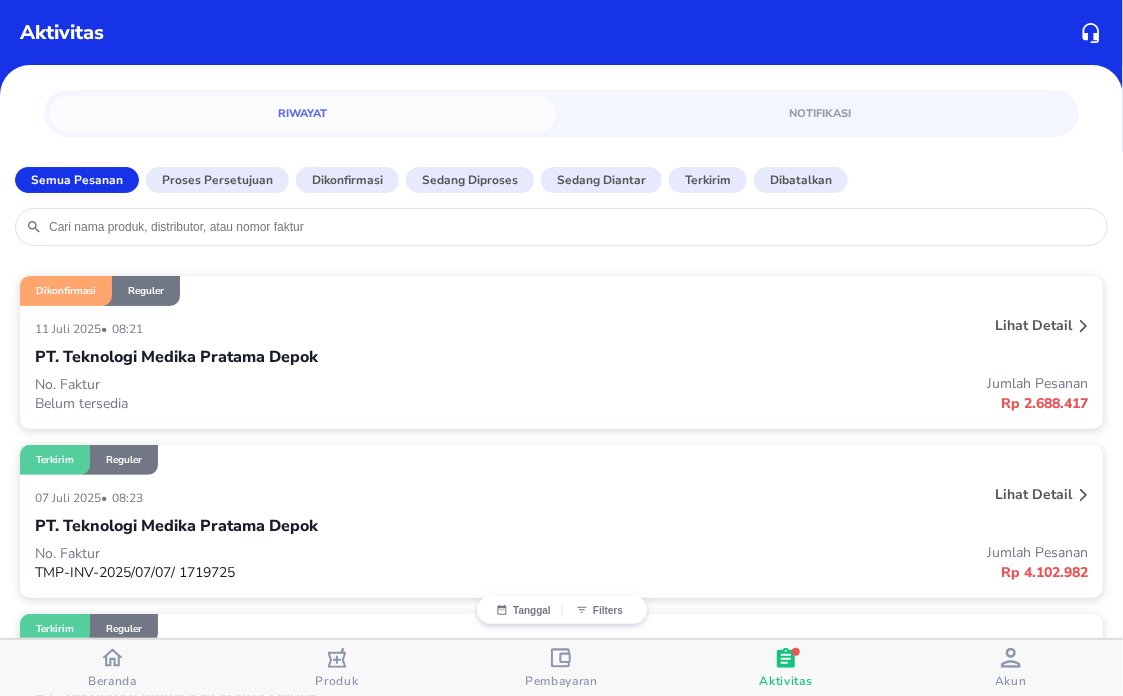 click on "Lihat detail" at bounding box center (1033, 325) 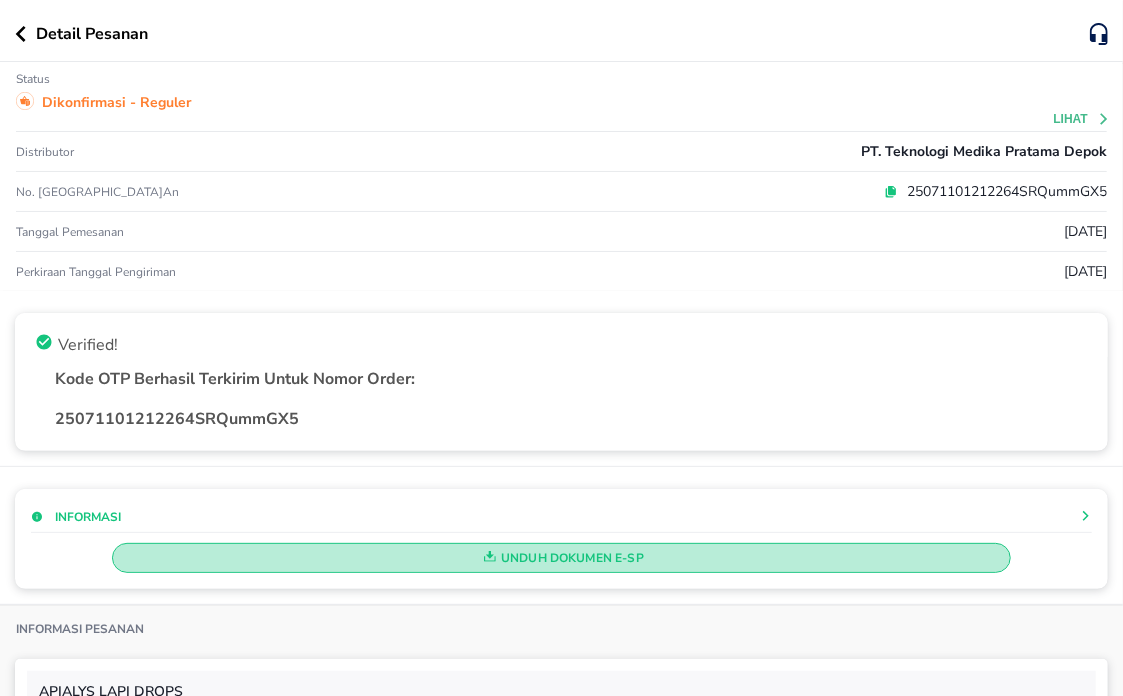 click on "Unduh Dokumen e-SP" at bounding box center (561, 558) 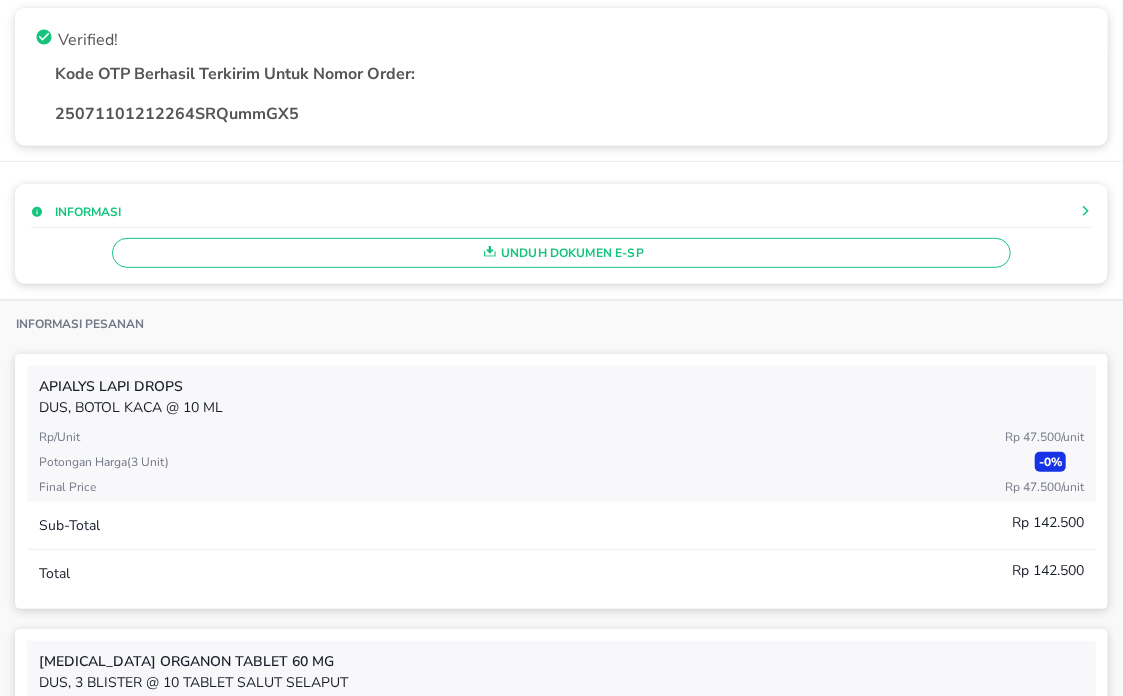 scroll, scrollTop: 0, scrollLeft: 0, axis: both 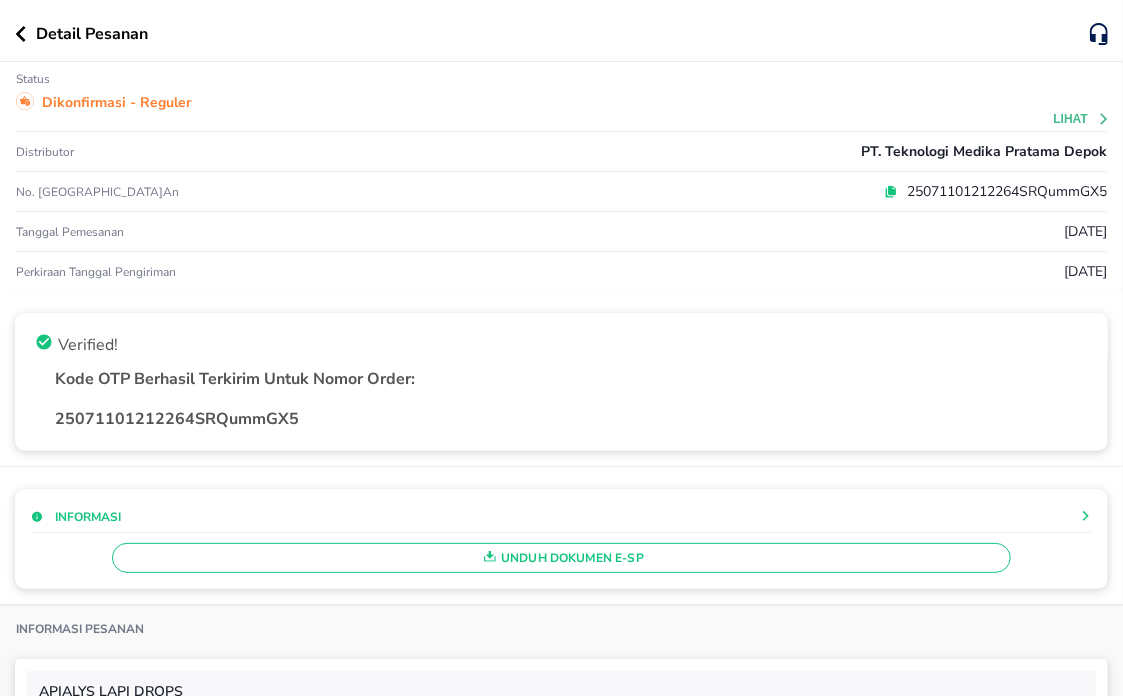click on "Detail Pesanan" at bounding box center (561, 31) 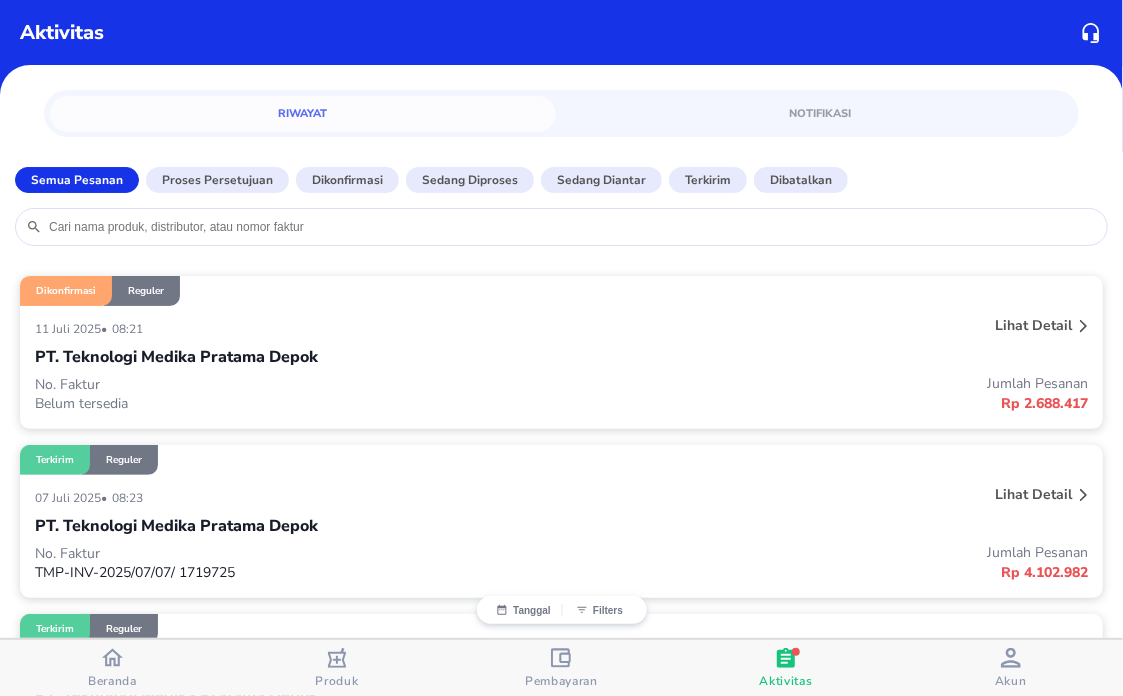 click 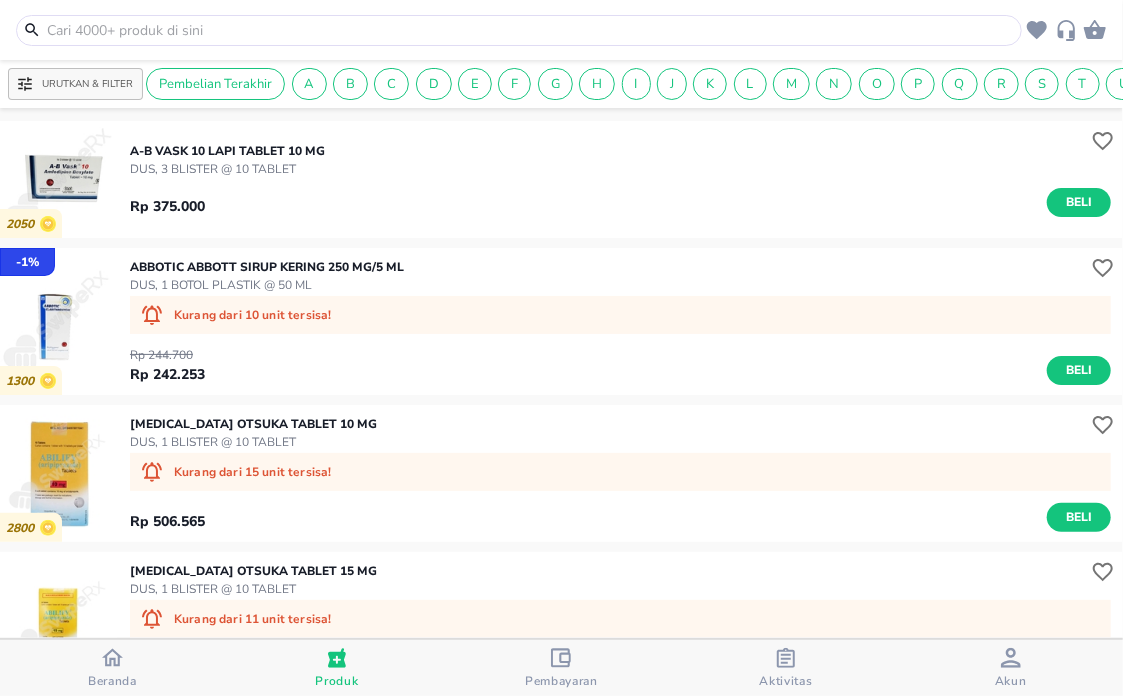 click on "Aktivitas" at bounding box center (786, 668) 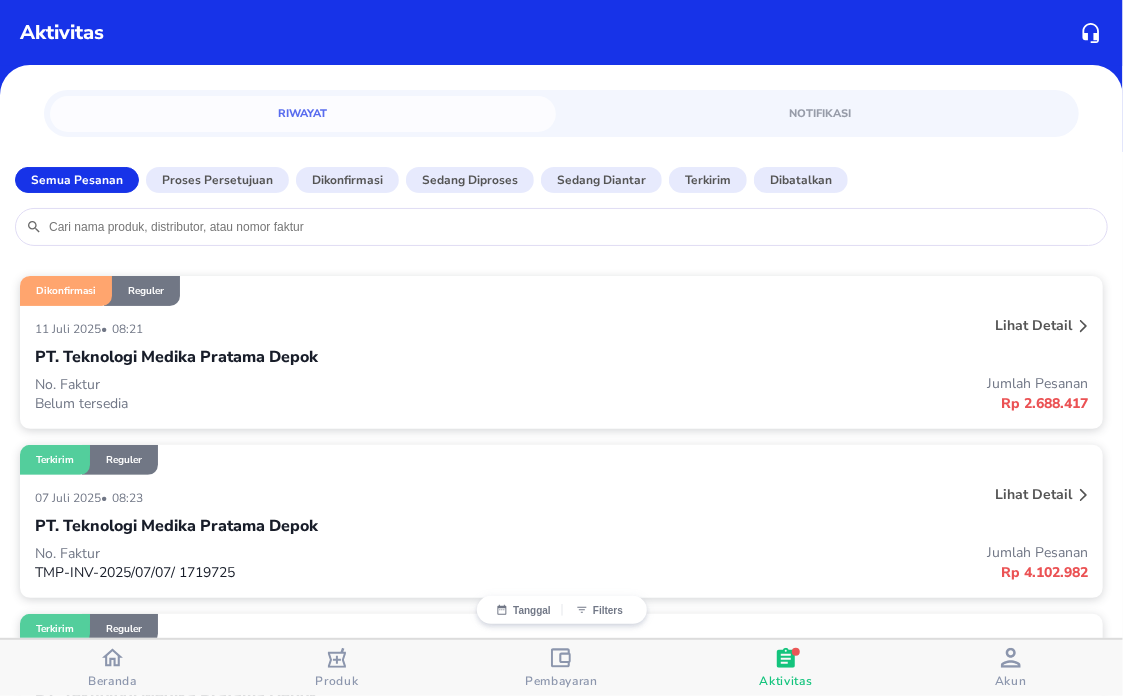 click on "Akun" at bounding box center [1010, 668] 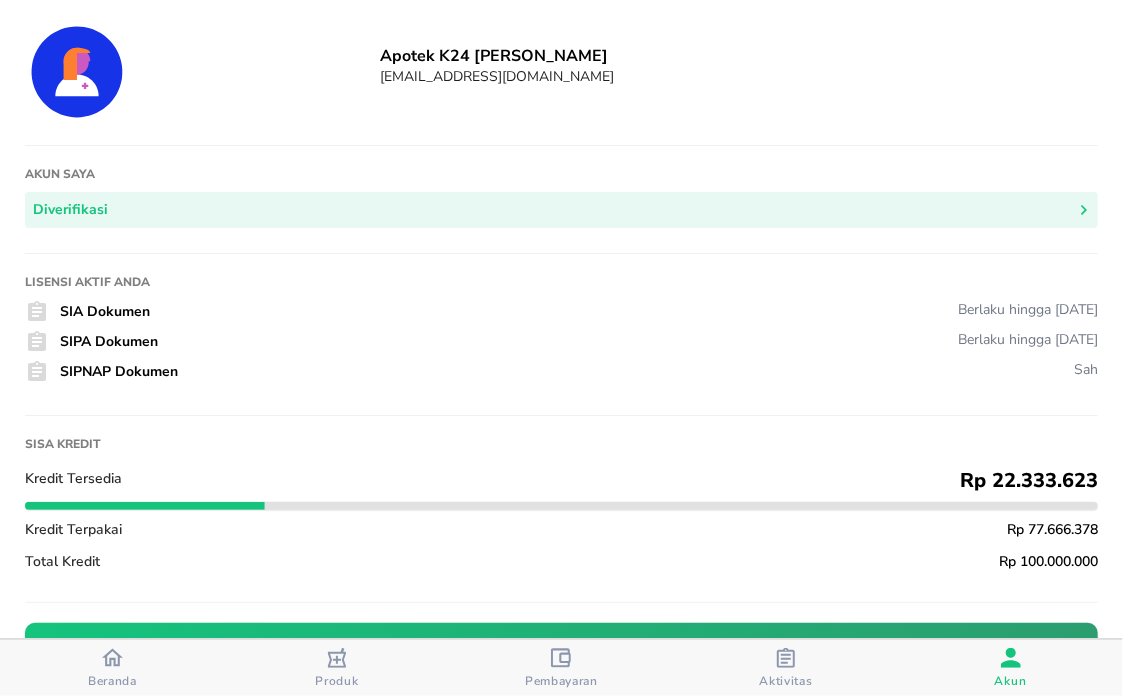 click at bounding box center [112, 660] 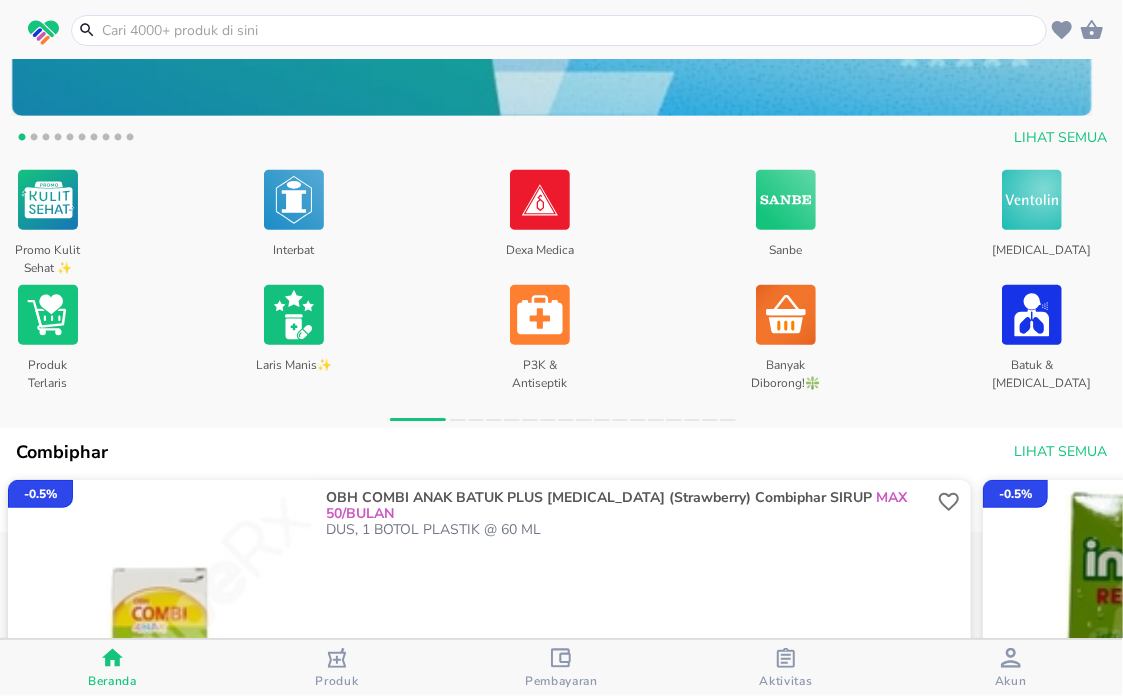 scroll, scrollTop: 418, scrollLeft: 0, axis: vertical 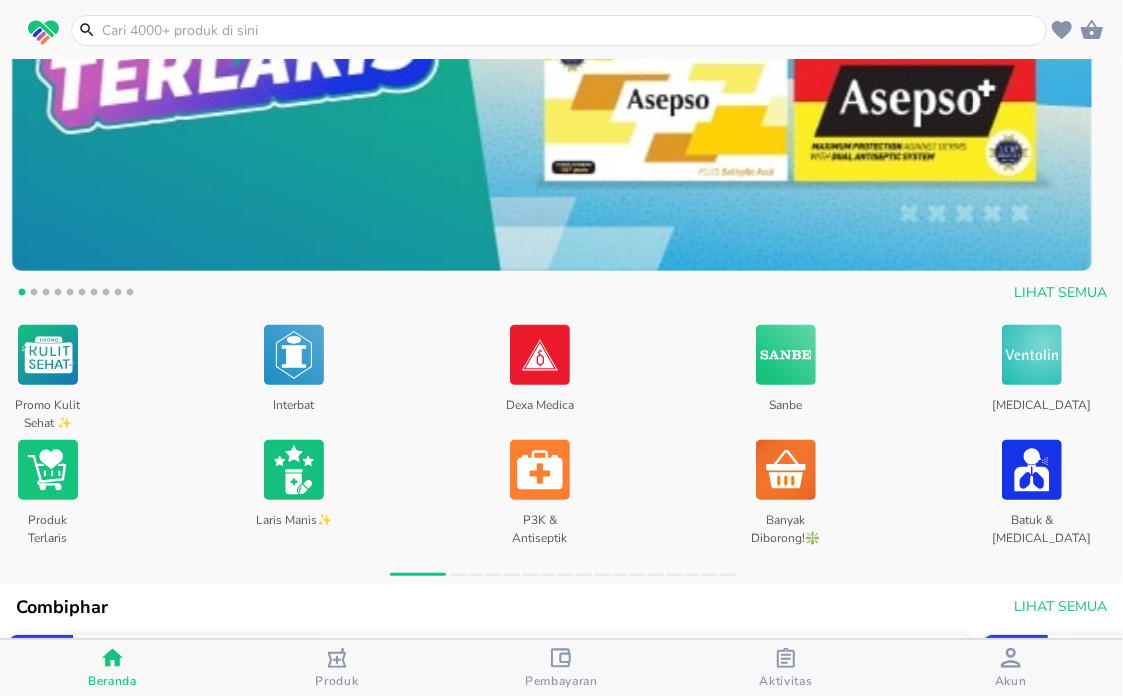 click at bounding box center (571, 30) 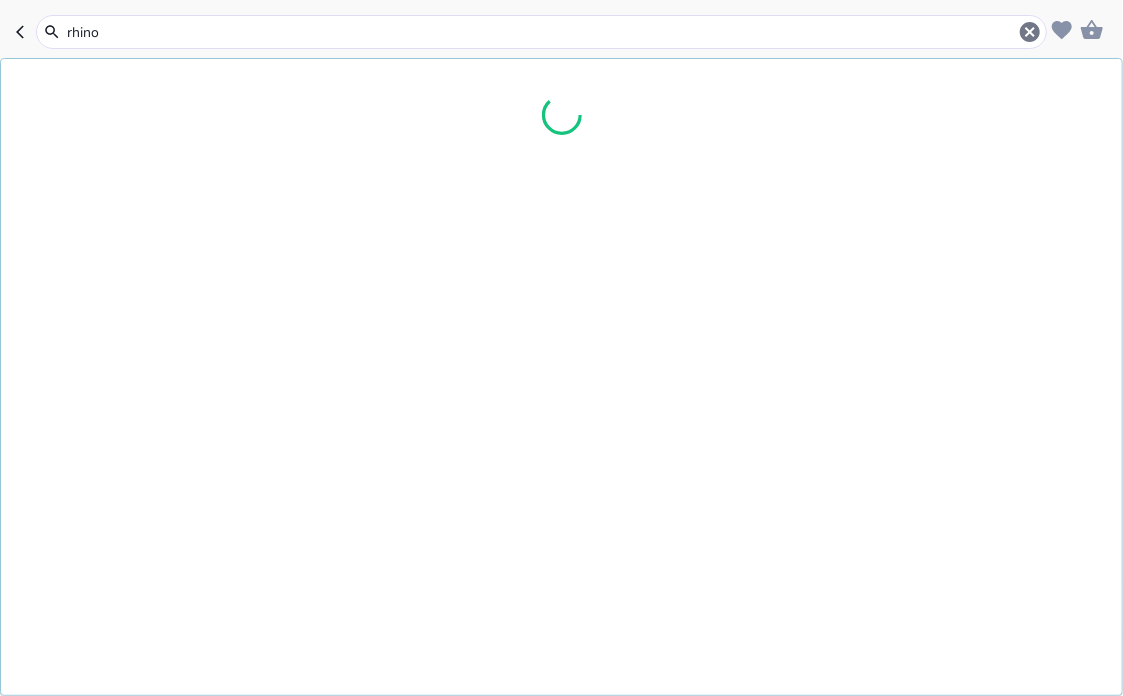 type on "rhinos" 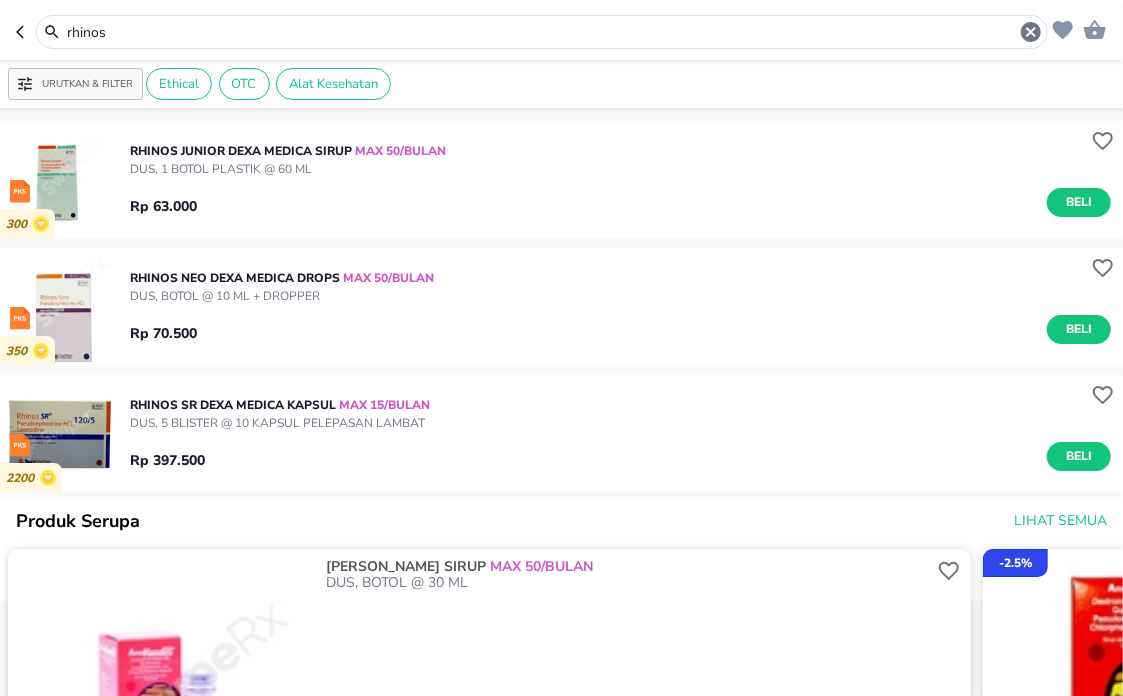 click on "RHINOS JUNIOR Dexa Medica SIRUP   MAX 50/BULAN DUS, 1 BOTOL PLASTIK @ 60 ML Rp 63.000 Beli" at bounding box center [626, 179] 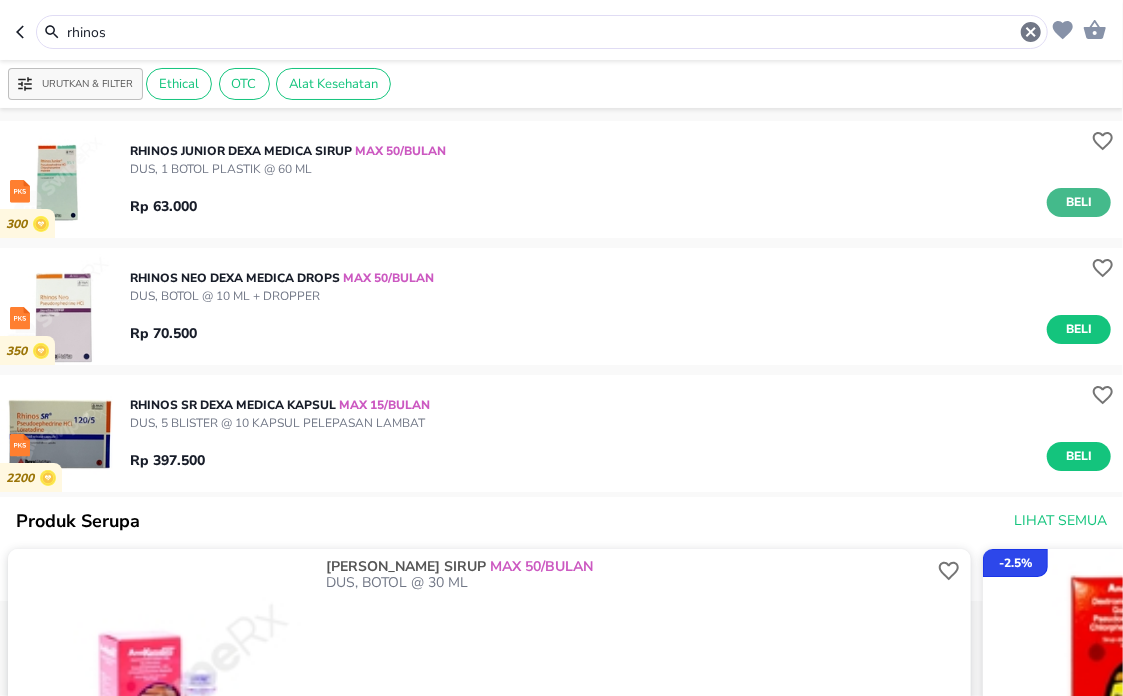 click on "Beli" at bounding box center (1079, 202) 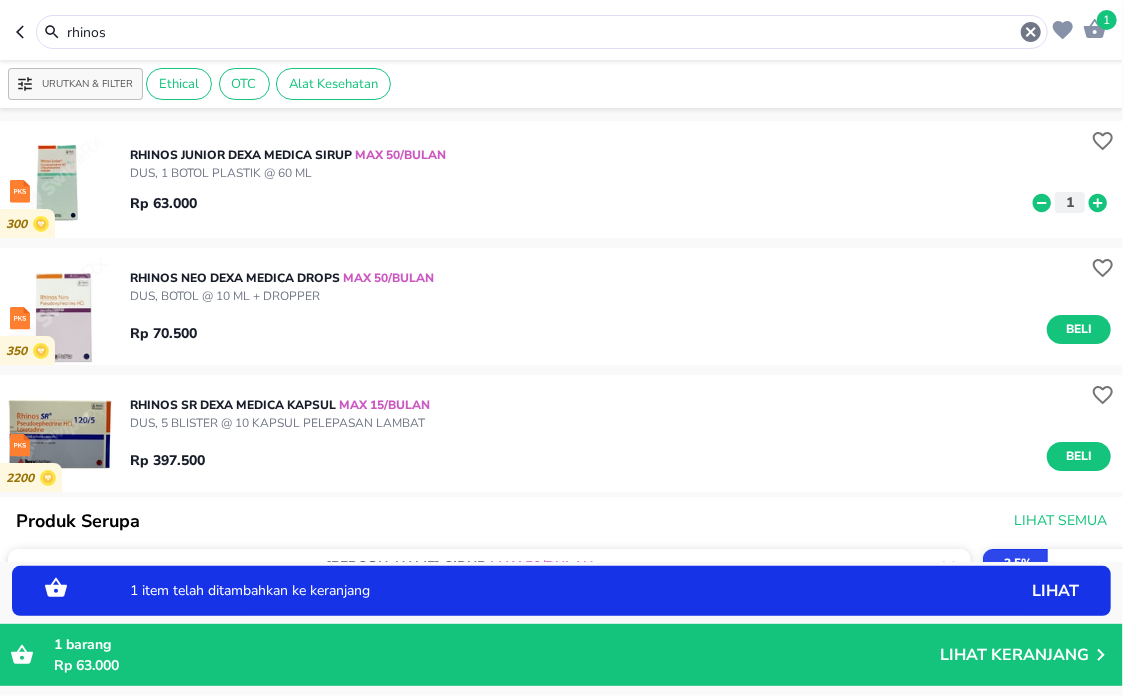 click at bounding box center (58, 179) 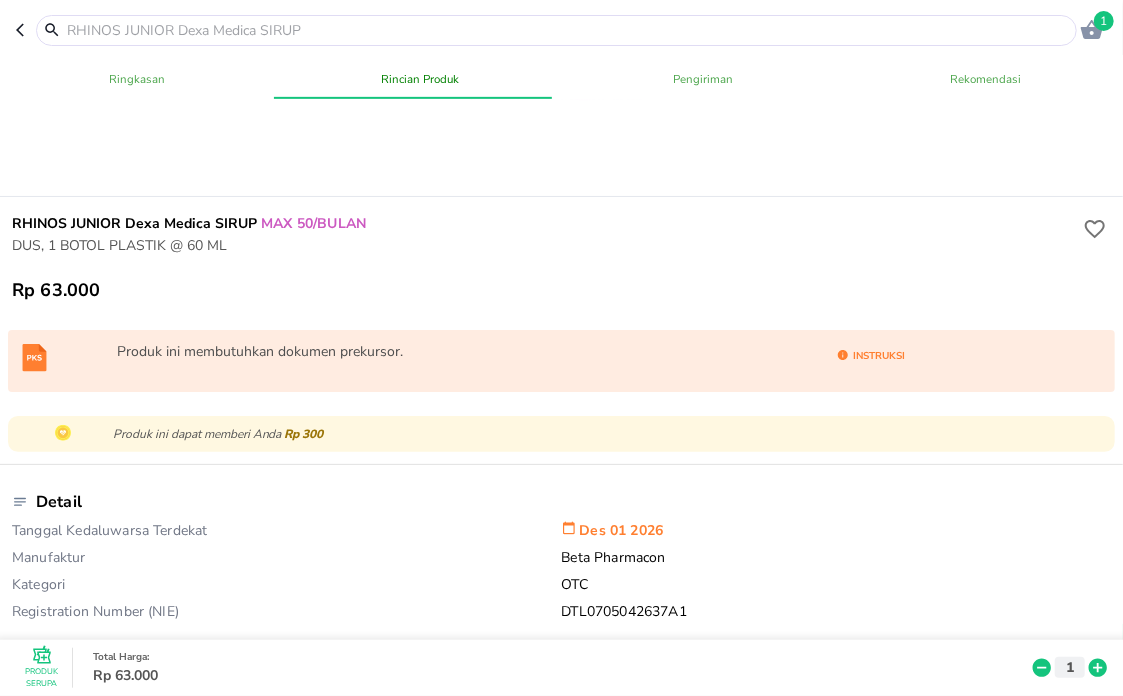 scroll, scrollTop: 111, scrollLeft: 0, axis: vertical 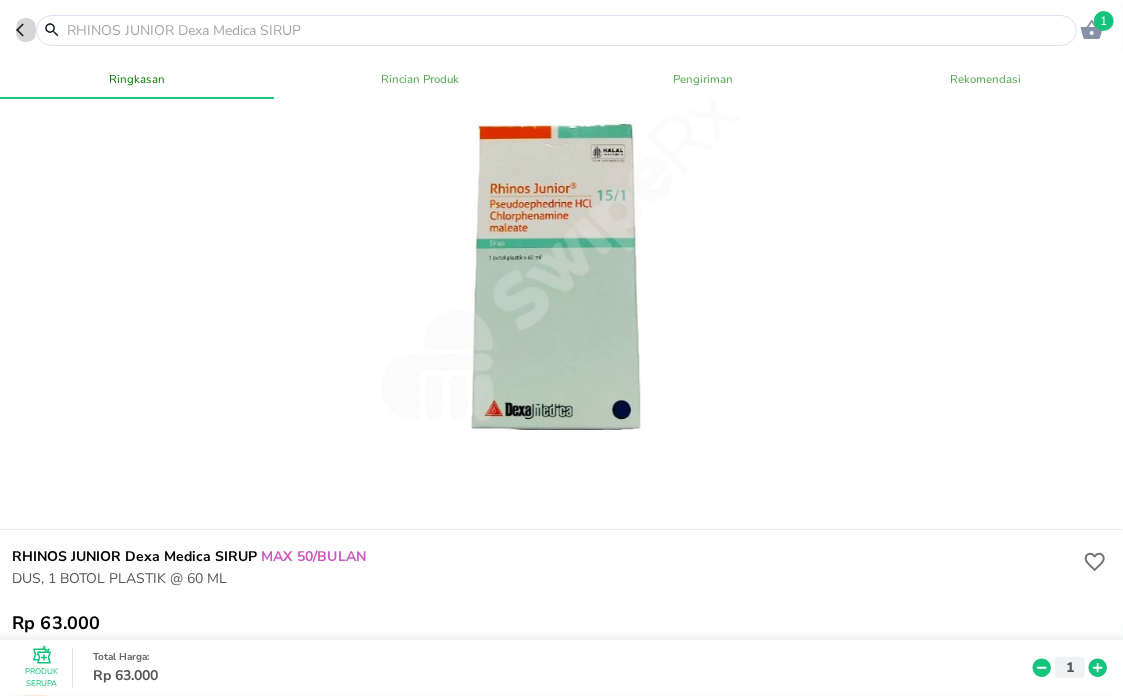click 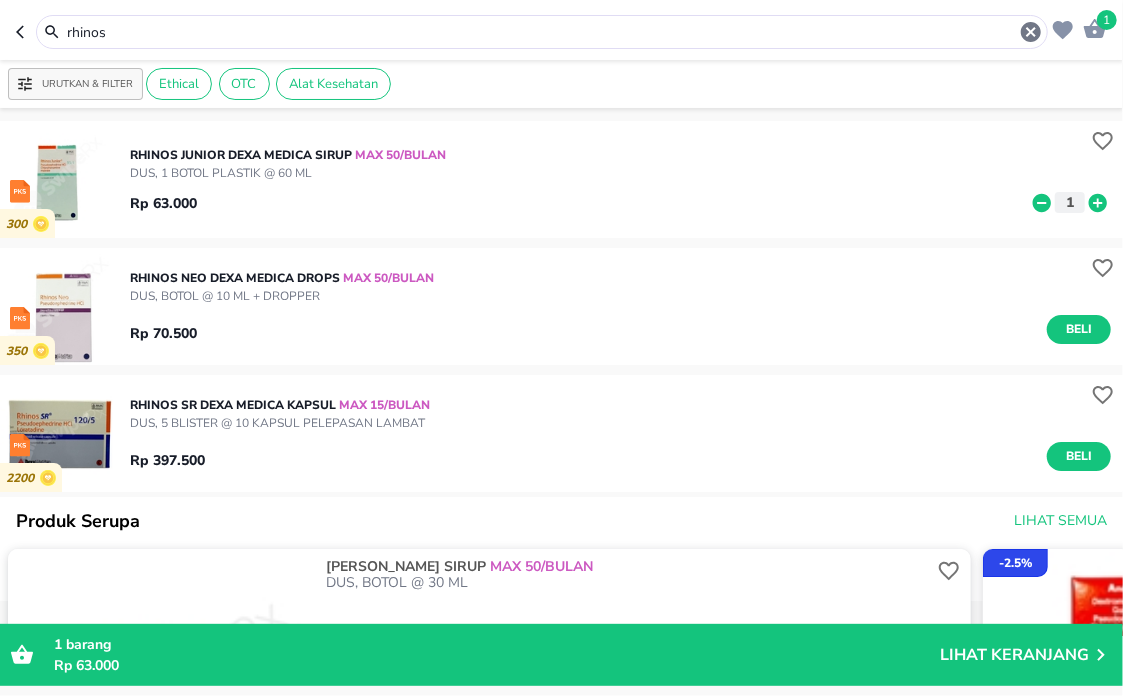 drag, startPoint x: 116, startPoint y: 32, endPoint x: -6, endPoint y: -5, distance: 127.48725 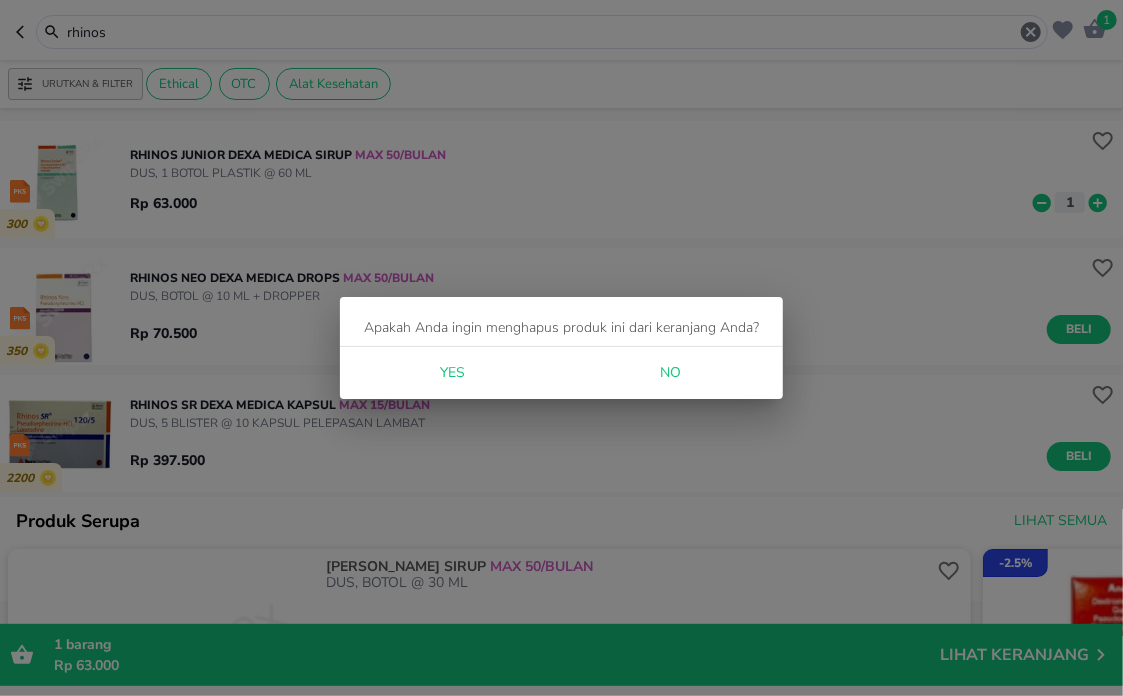 click on "Yes No" at bounding box center (561, 373) 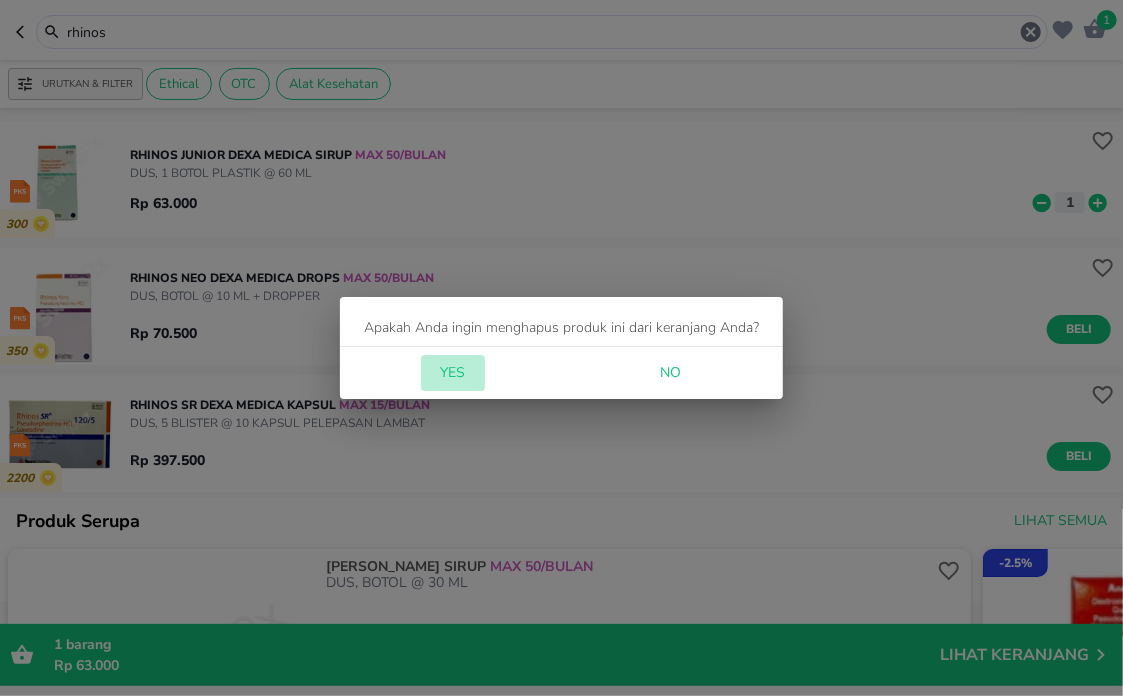click on "Yes" at bounding box center (453, 373) 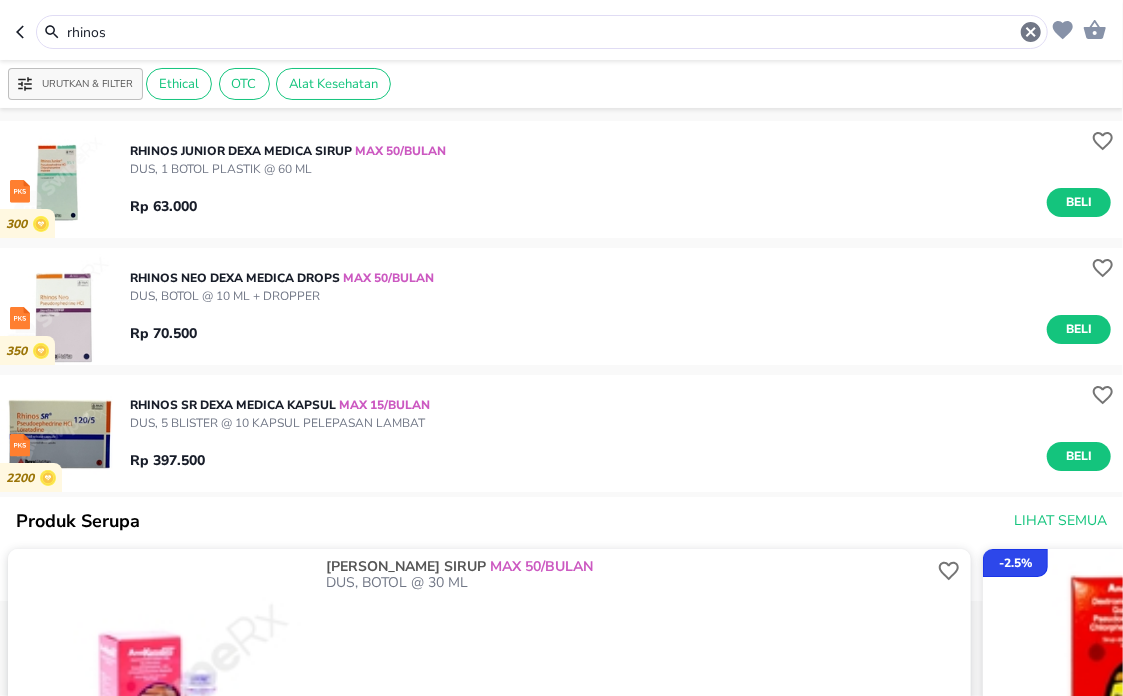 drag, startPoint x: 52, startPoint y: 31, endPoint x: -6, endPoint y: 31, distance: 58 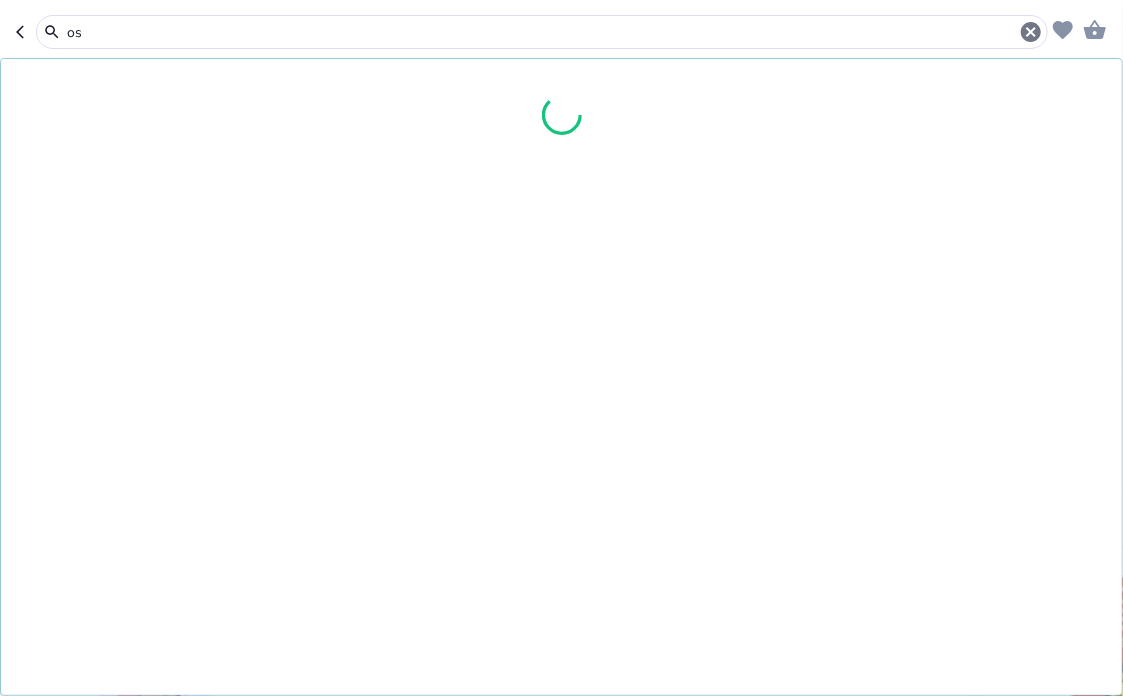 type on "s" 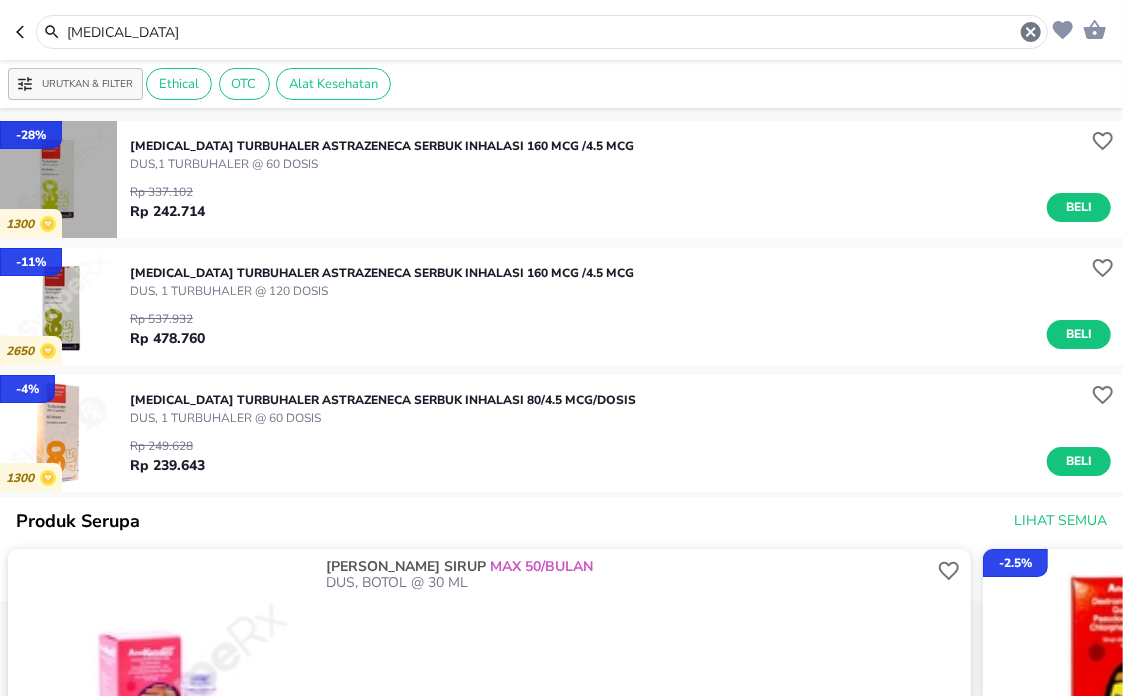 click at bounding box center [58, 179] 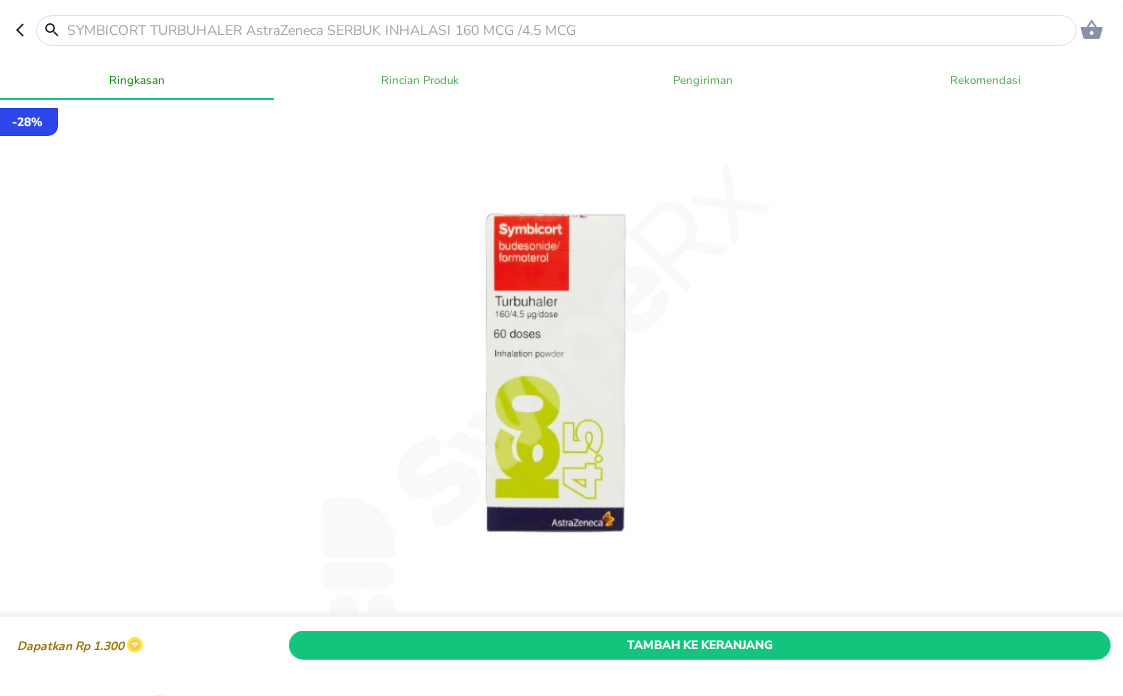 scroll, scrollTop: 1000, scrollLeft: 0, axis: vertical 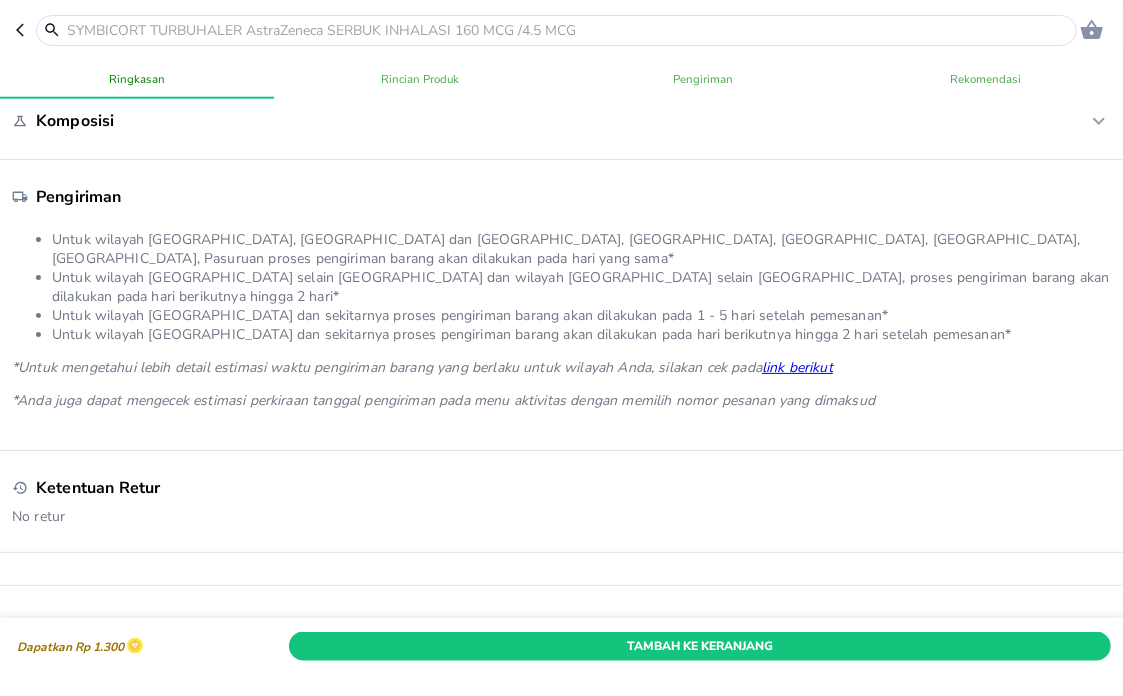 click on "No retur" at bounding box center (561, 512) 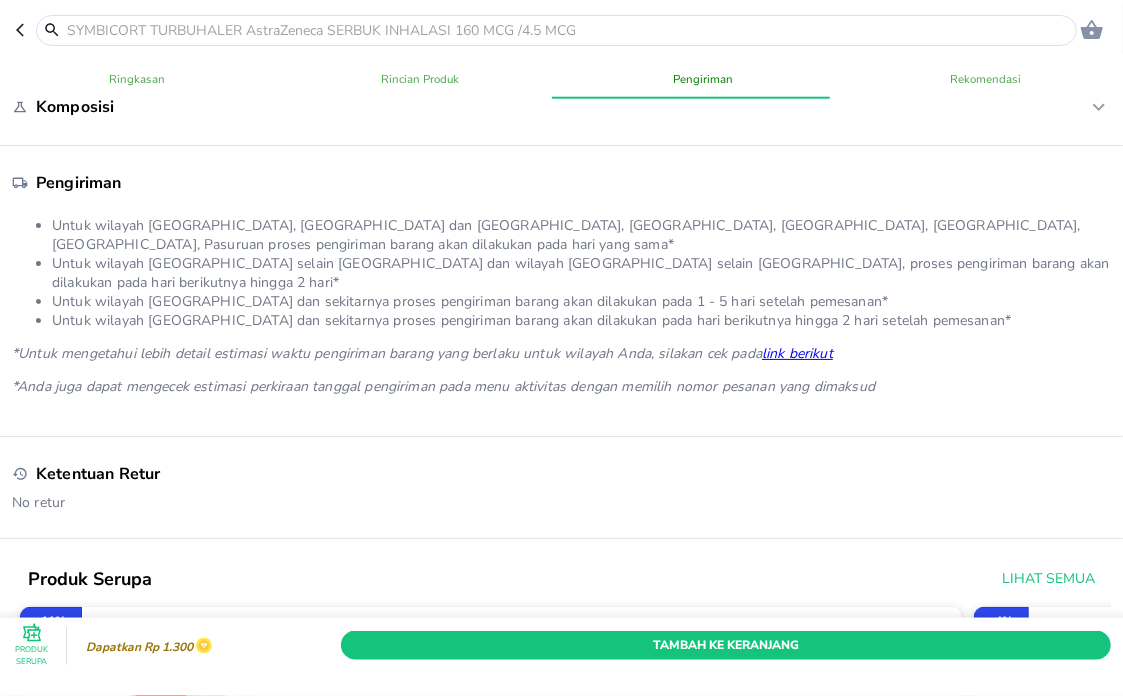 scroll, scrollTop: 1000, scrollLeft: 0, axis: vertical 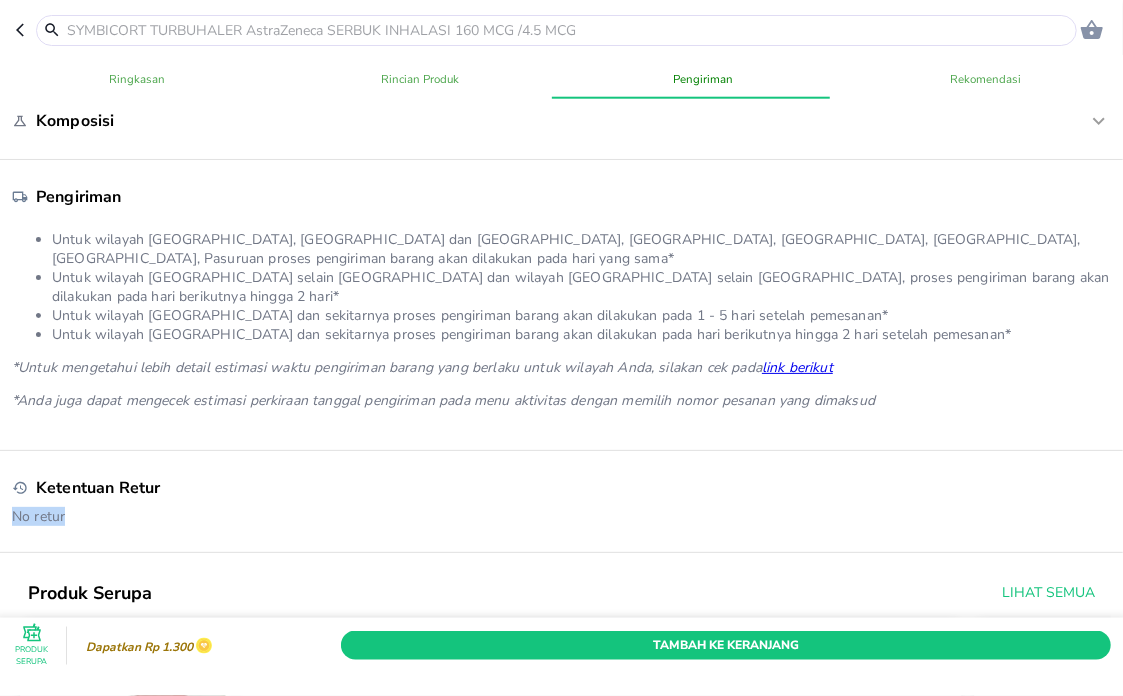 drag, startPoint x: 66, startPoint y: 515, endPoint x: 5, endPoint y: 527, distance: 62.169125 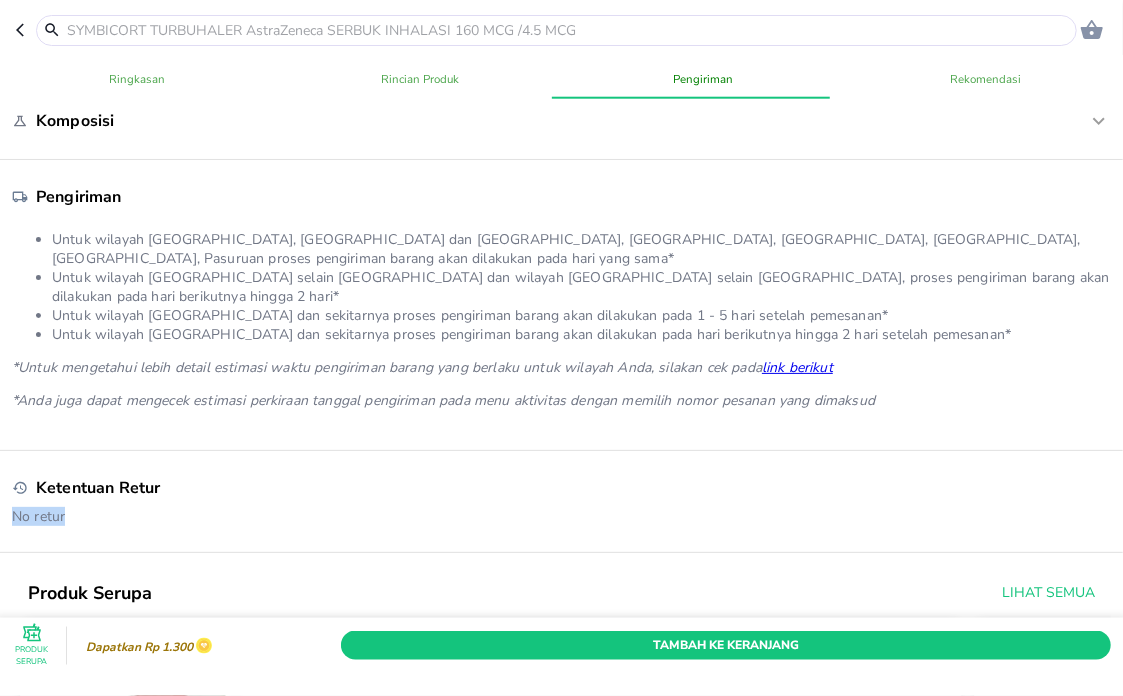 click on "Ketentuan Retur No retur" at bounding box center [561, 501] 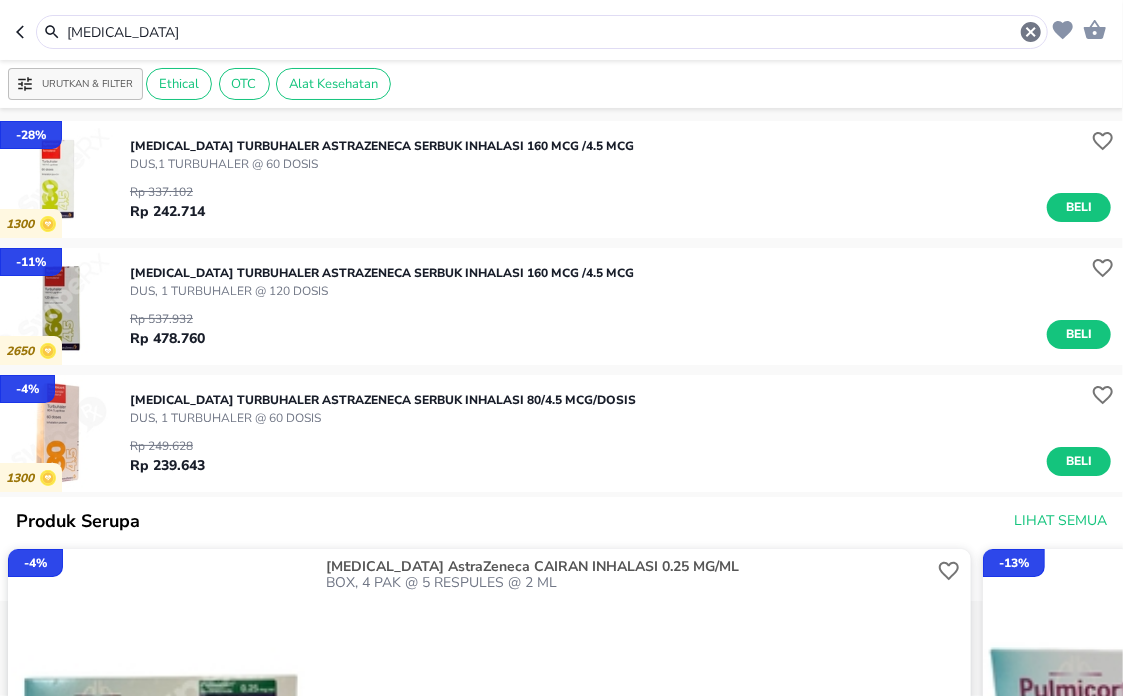 drag, startPoint x: 155, startPoint y: 25, endPoint x: -6, endPoint y: -87, distance: 196.12495 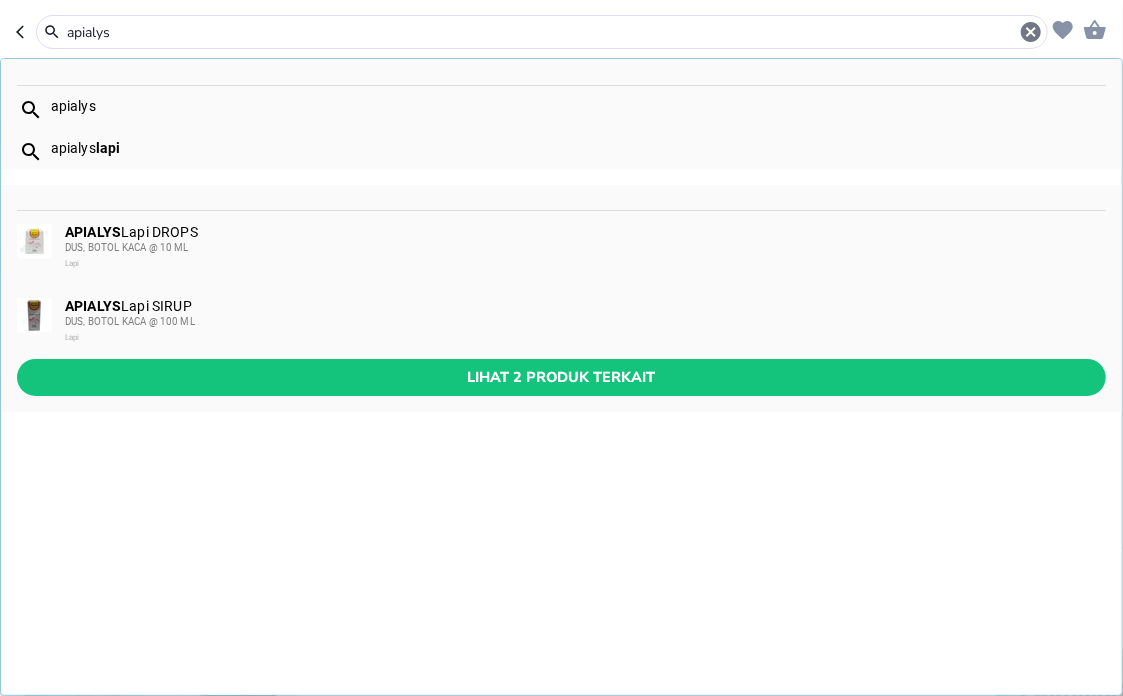 type on "apialys" 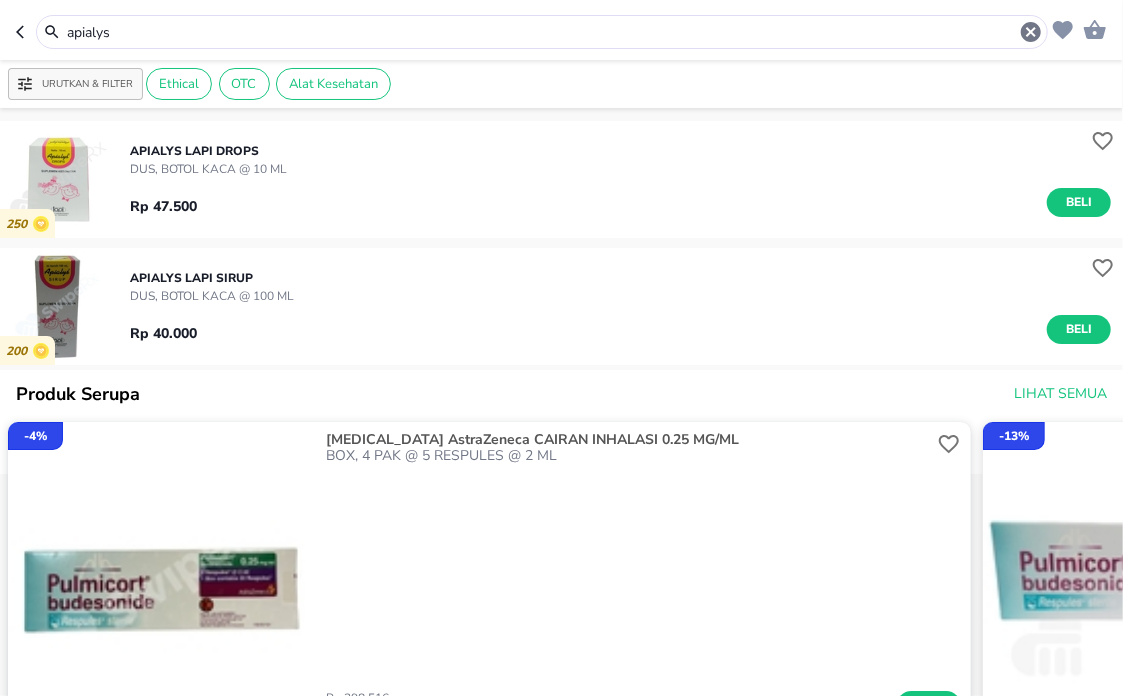 click at bounding box center (58, 179) 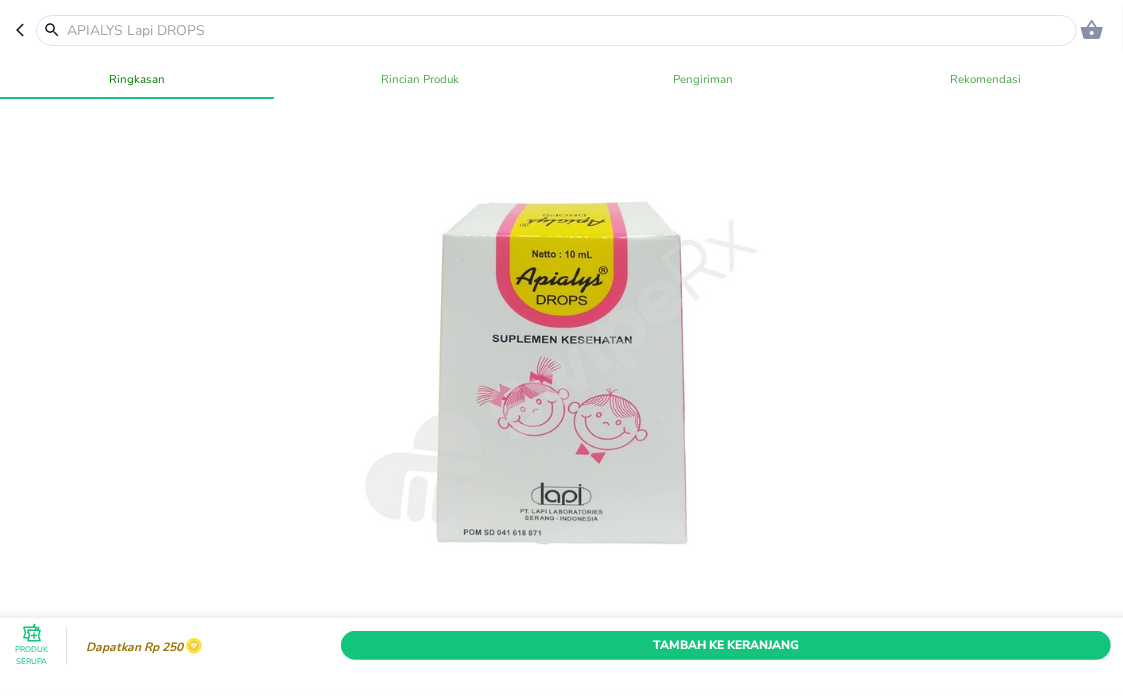 scroll, scrollTop: 0, scrollLeft: 0, axis: both 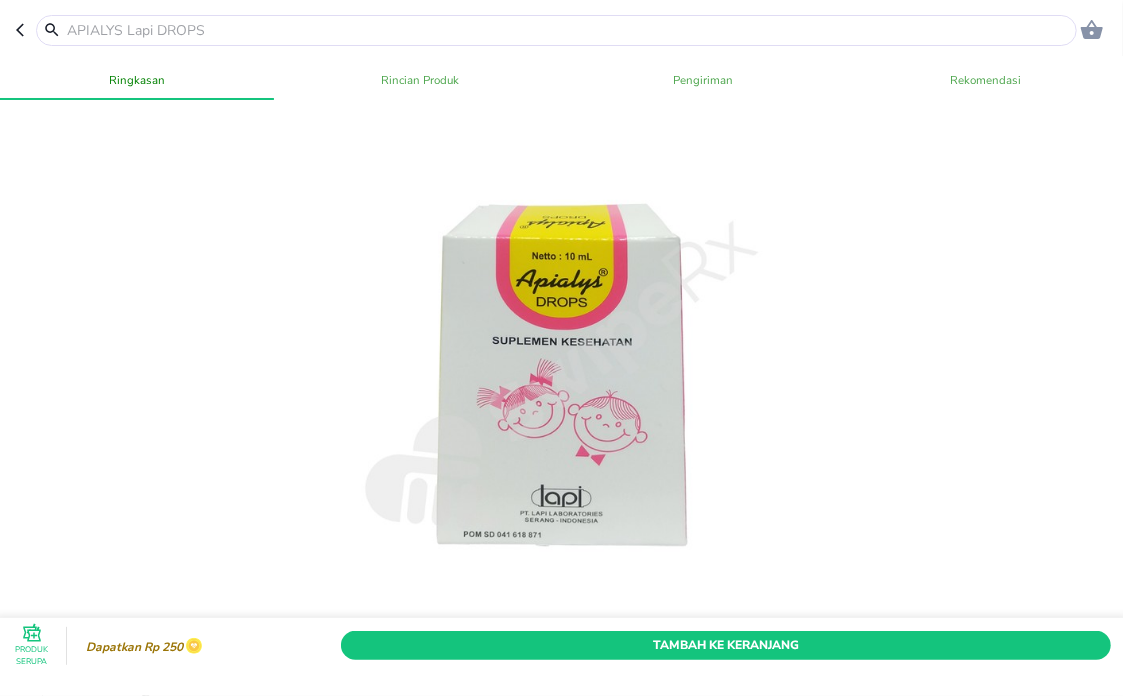 click 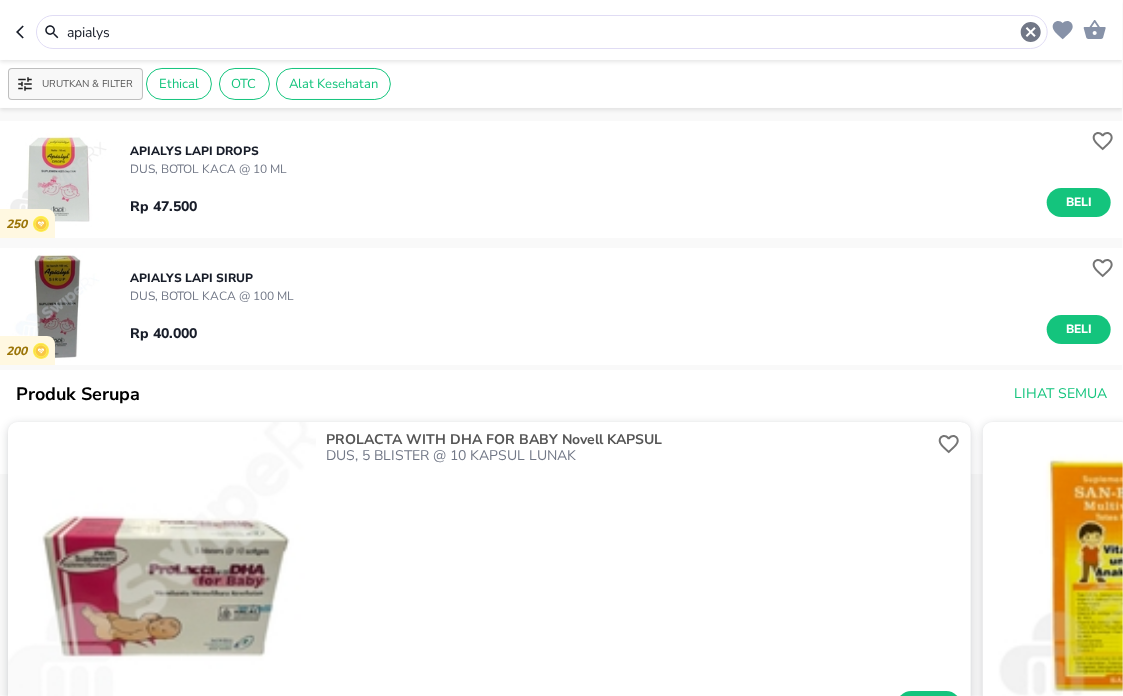 click at bounding box center [58, 306] 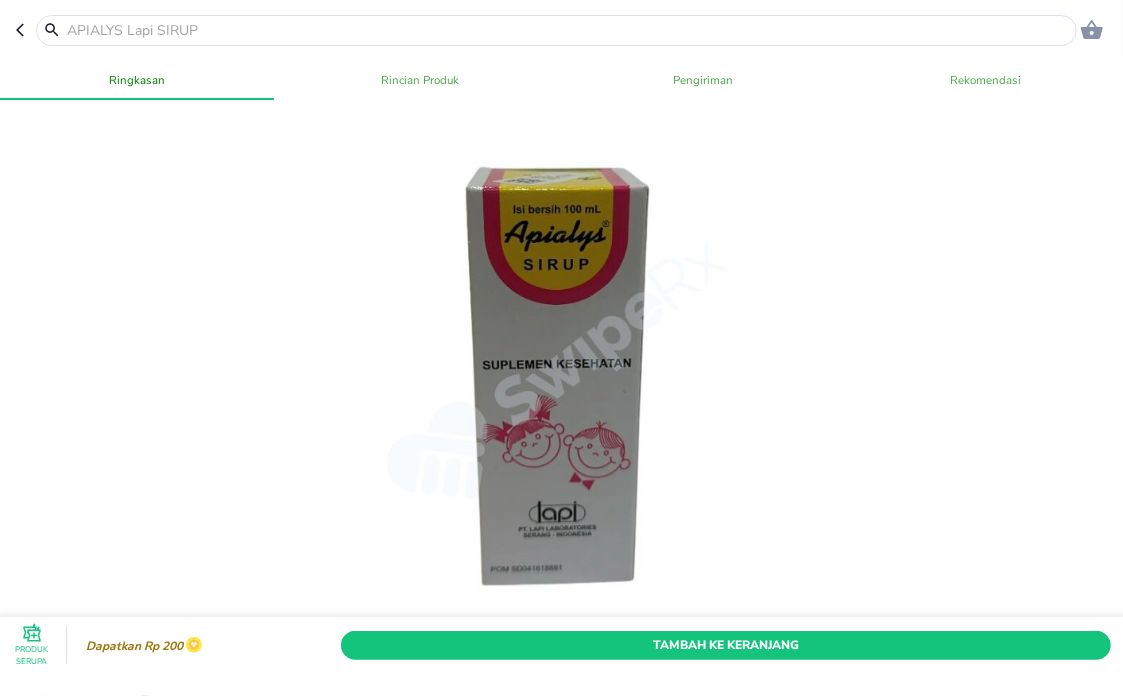 scroll, scrollTop: 1222, scrollLeft: 0, axis: vertical 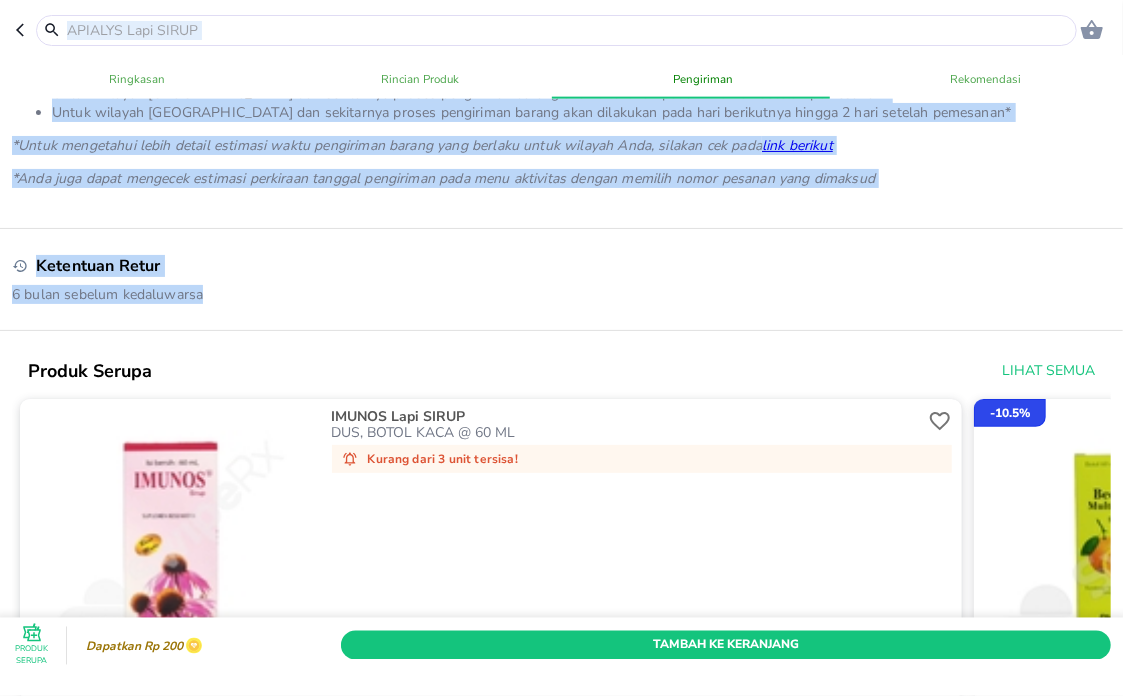 drag, startPoint x: 46, startPoint y: 301, endPoint x: -6, endPoint y: 302, distance: 52.009613 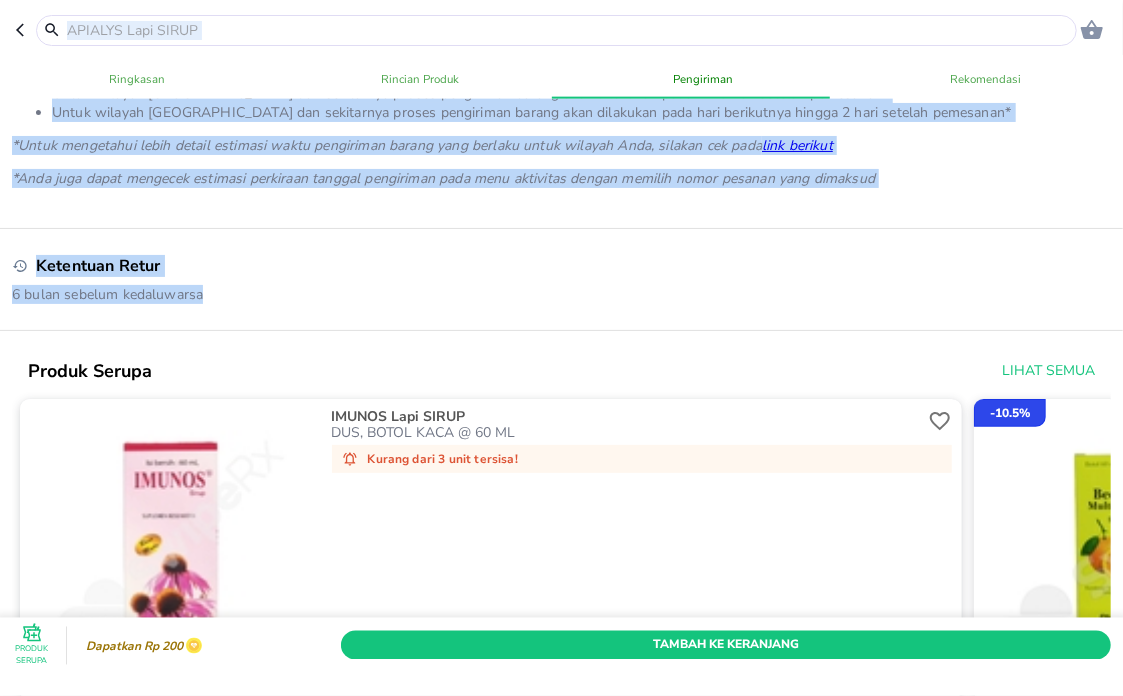click on "Halo Apotek K24 [PERSON_NAME], selamat datang! apialys Urutkan & Filter Ethical OTC Alat Kesehatan 250 APIALYS Lapi DROPS DUS, BOTOL KACA @ 10 ML Rp 47.500 Beli 200 APIALYS Lapi SIRUP DUS, BOTOL KACA @ 100 ML Rp 40.000 Beli PROLACTA WITH DHA FOR BABY Novell KAPSUL DUS, 5 BLISTER @ 10 KAPSUL LUNAK Rp 275.000 Beli SAN-B-PLEX PEDIATRIK Sanbe DROPS DUS, BOTOL KACA 15 ML Rp 20.600 Beli ZAMEL Novell DROP DUS, BOTOL KACA @ 16 ML Rp 42.500 Beli IMUNOS Lapi SIRUP DUS, BOTOL KACA @ 60 ML   Kurang dari 3 unit tersisa! Rp 75.000 Beli - 10.5 % BECEFORT Phapros SIRUP DUS, BOTOL KACA @ 60 ML Rp 18.500 Rp 16.558 Beli Lihat Semua End of Result - 10 % 950 NOURISH SKIN Pharos TABLET DUS, 1 BLISTER @ 30 TABLET Rp 198.000 Rp 178.200 Beli - 8 % 150 NOURISH BEAUTY CARE ACNE GEL Primaxcel DUS, TUBE 10 ML Rp 30.000 Rp 27.600 Beli - 12.5 % 1050 NOURISH SKIN ULTIMATE Pharos TABLET DUS, 1 BLISTER @ 30 TABLET Rp 225.000 Rp 196.875 Beli - 1 % 100 ASEPSO BODY WASH MOISTURE CARE Pan Pasific BOTOL, 250 ML Rp 24.221 Rp 23.979 Beli - 9 % 550 Beli - %" at bounding box center [561, 0] 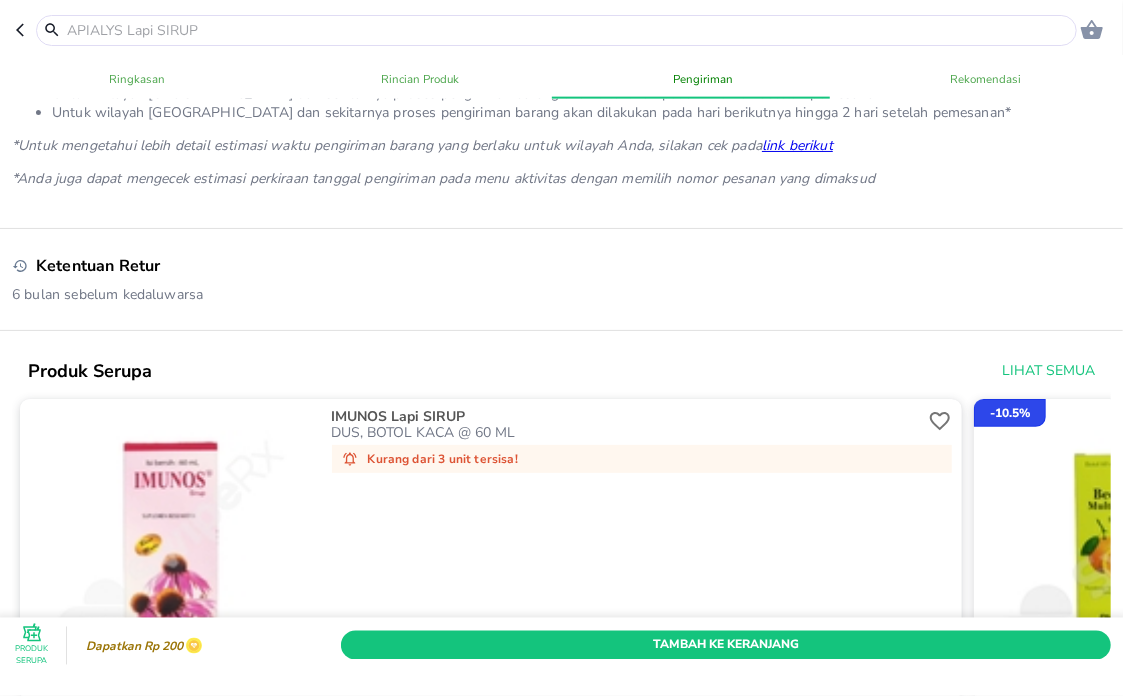 click on "6 bulan sebelum kedaluwarsa" at bounding box center (561, 290) 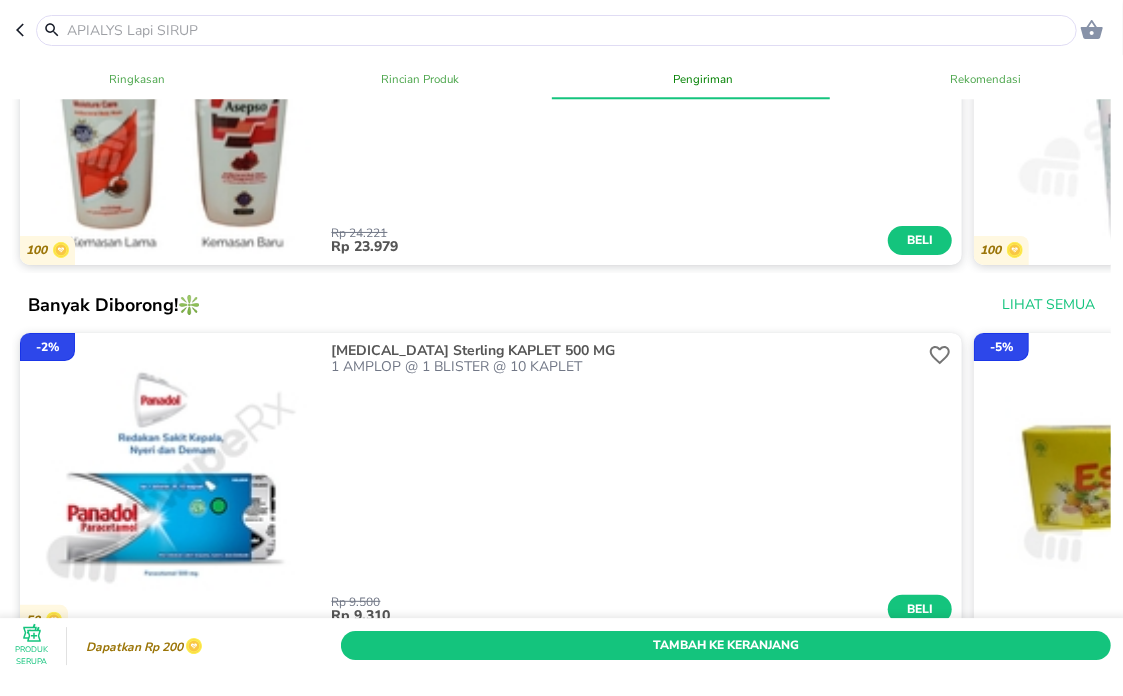 scroll, scrollTop: 2555, scrollLeft: 0, axis: vertical 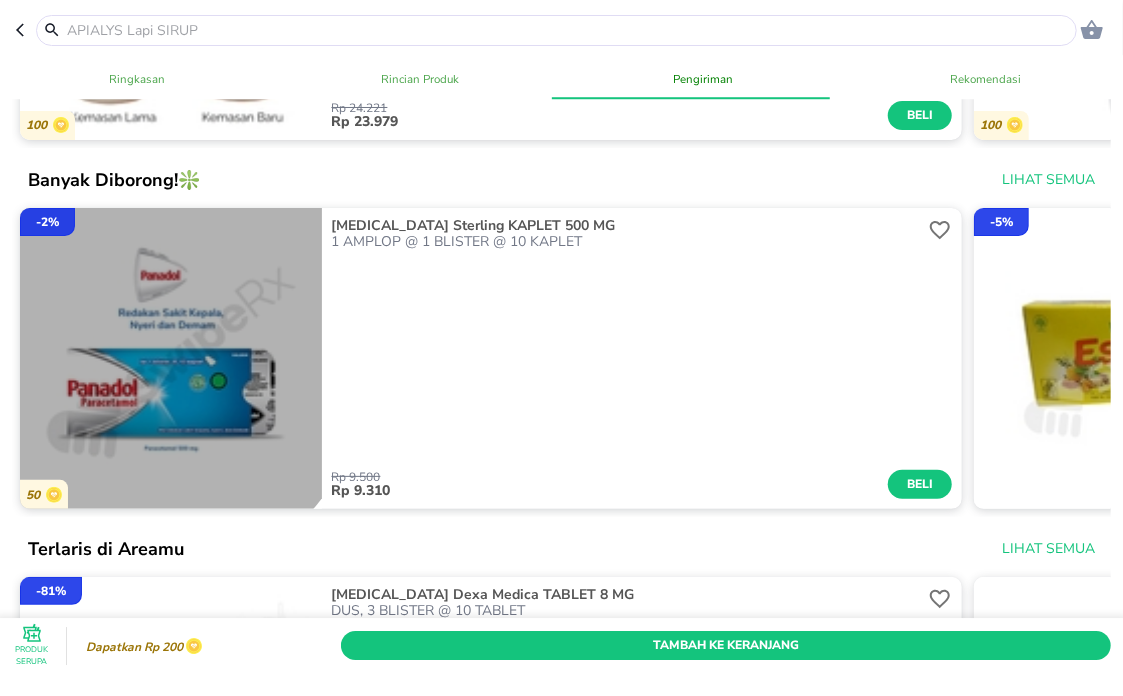 click at bounding box center (171, 359) 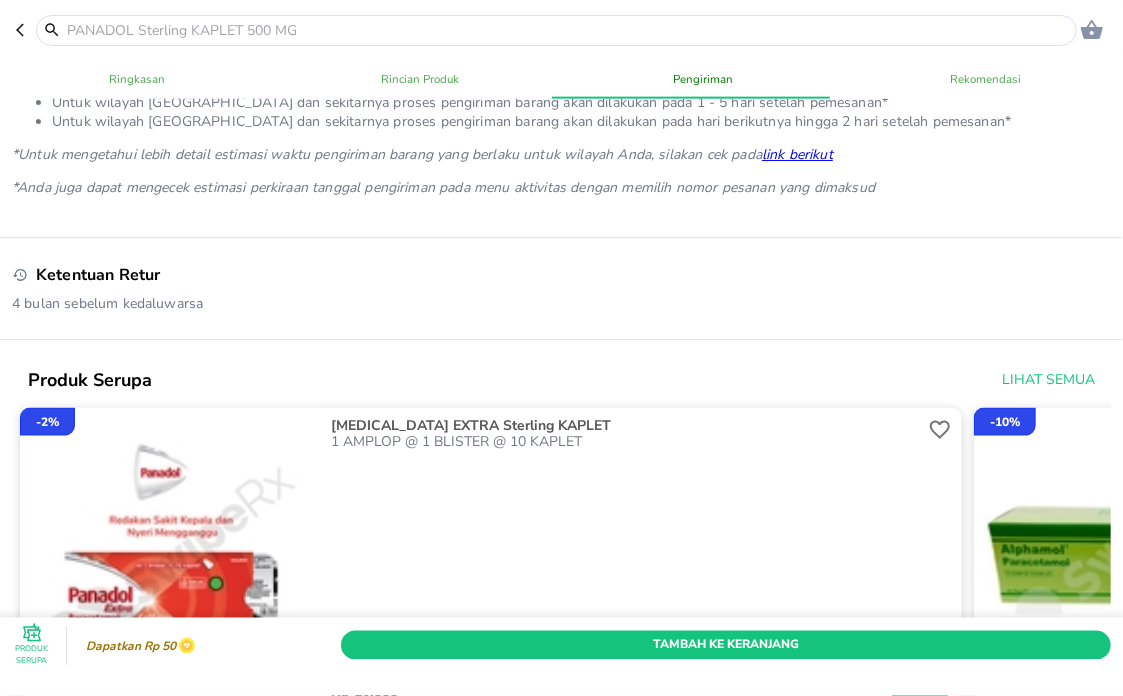 scroll, scrollTop: 1333, scrollLeft: 0, axis: vertical 